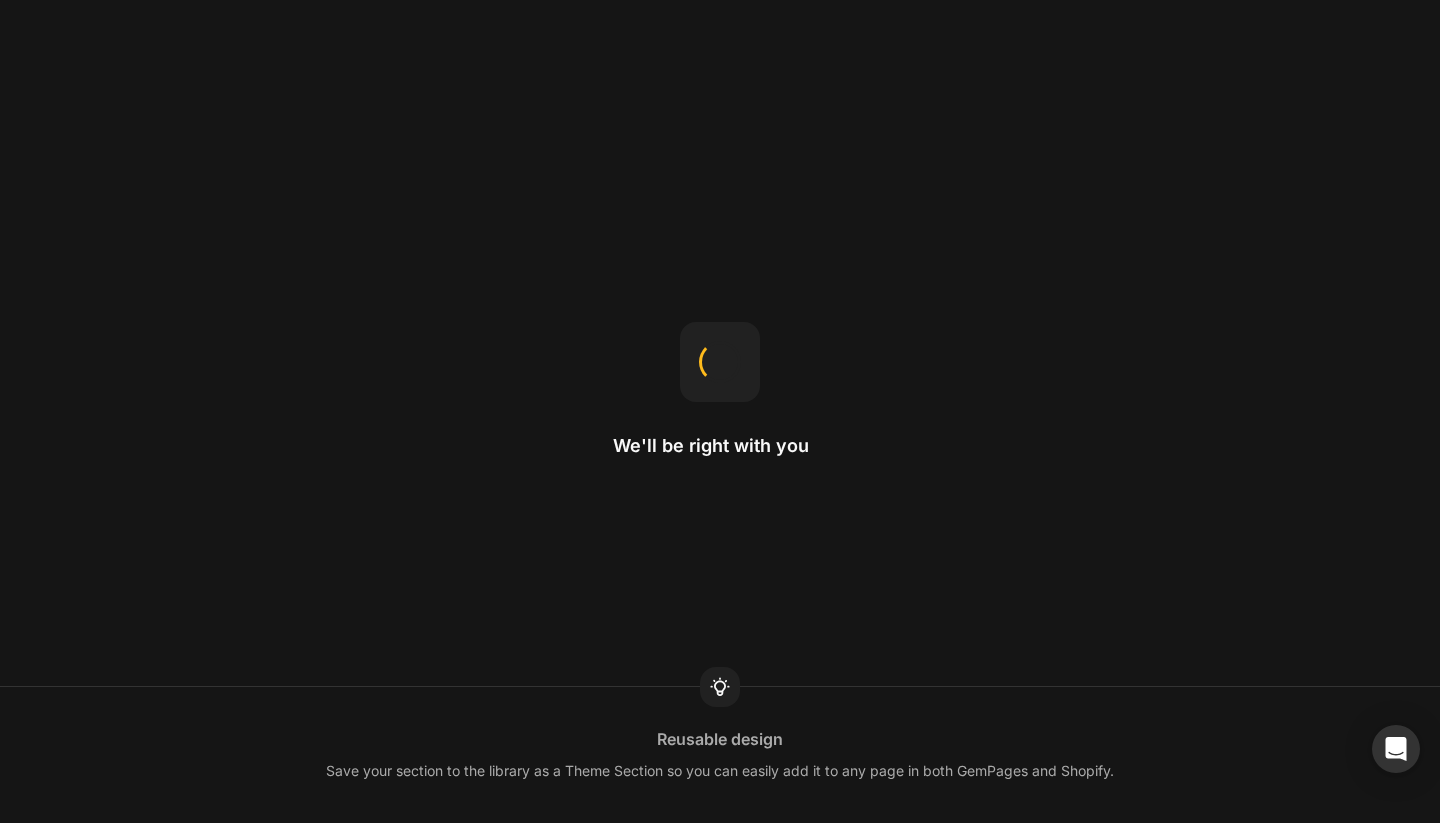 scroll, scrollTop: 0, scrollLeft: 0, axis: both 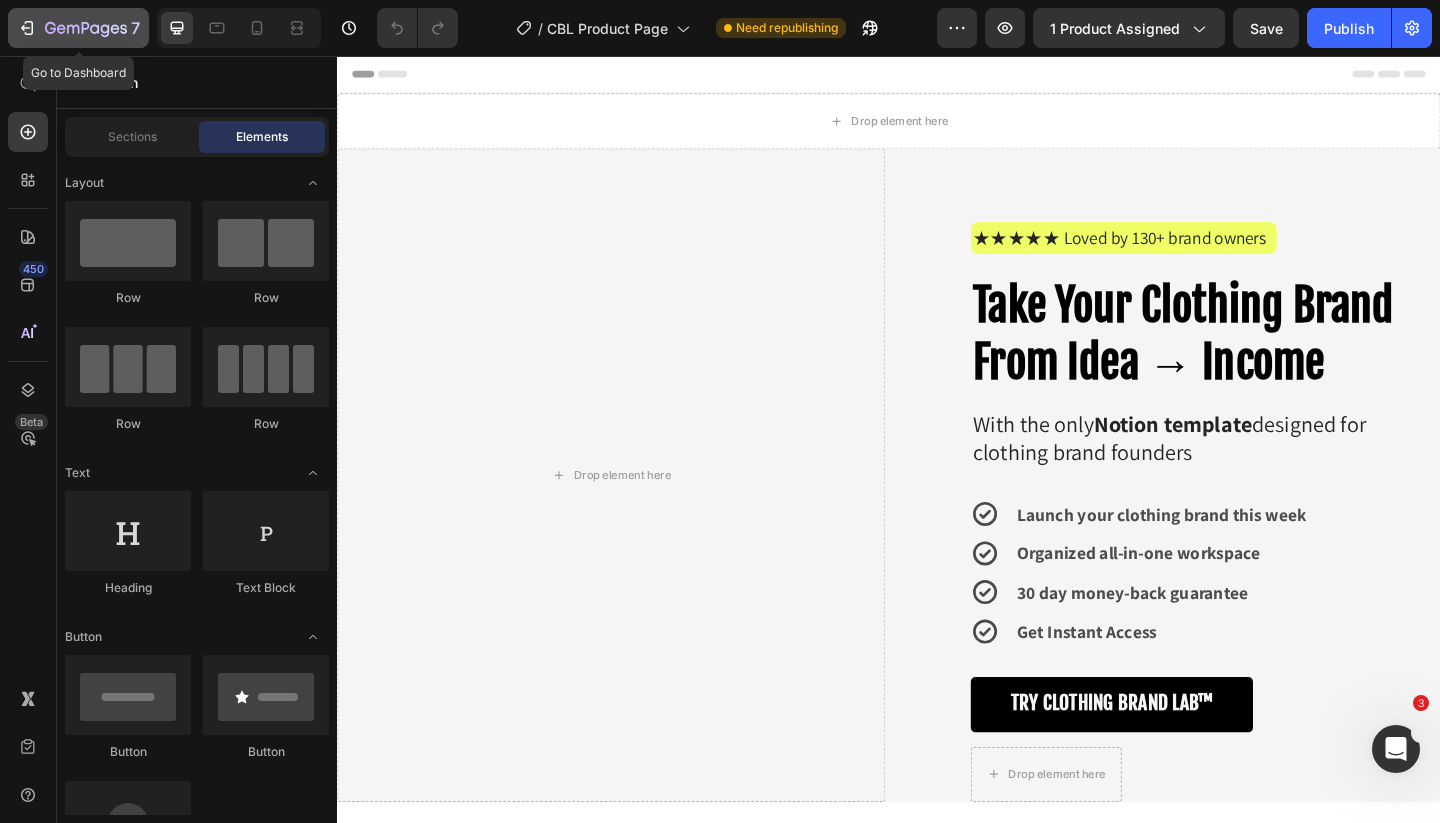 click 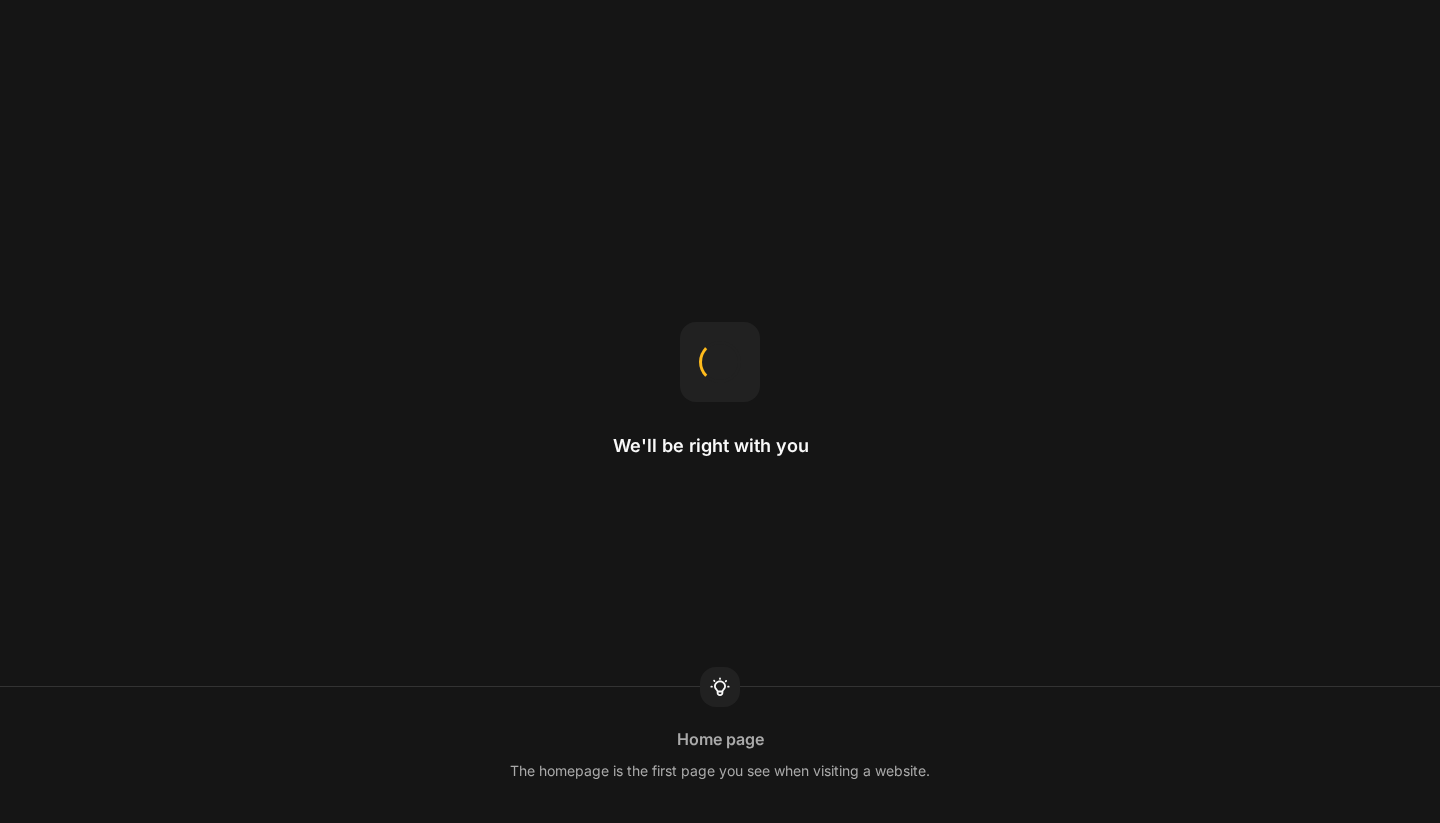 scroll, scrollTop: 0, scrollLeft: 0, axis: both 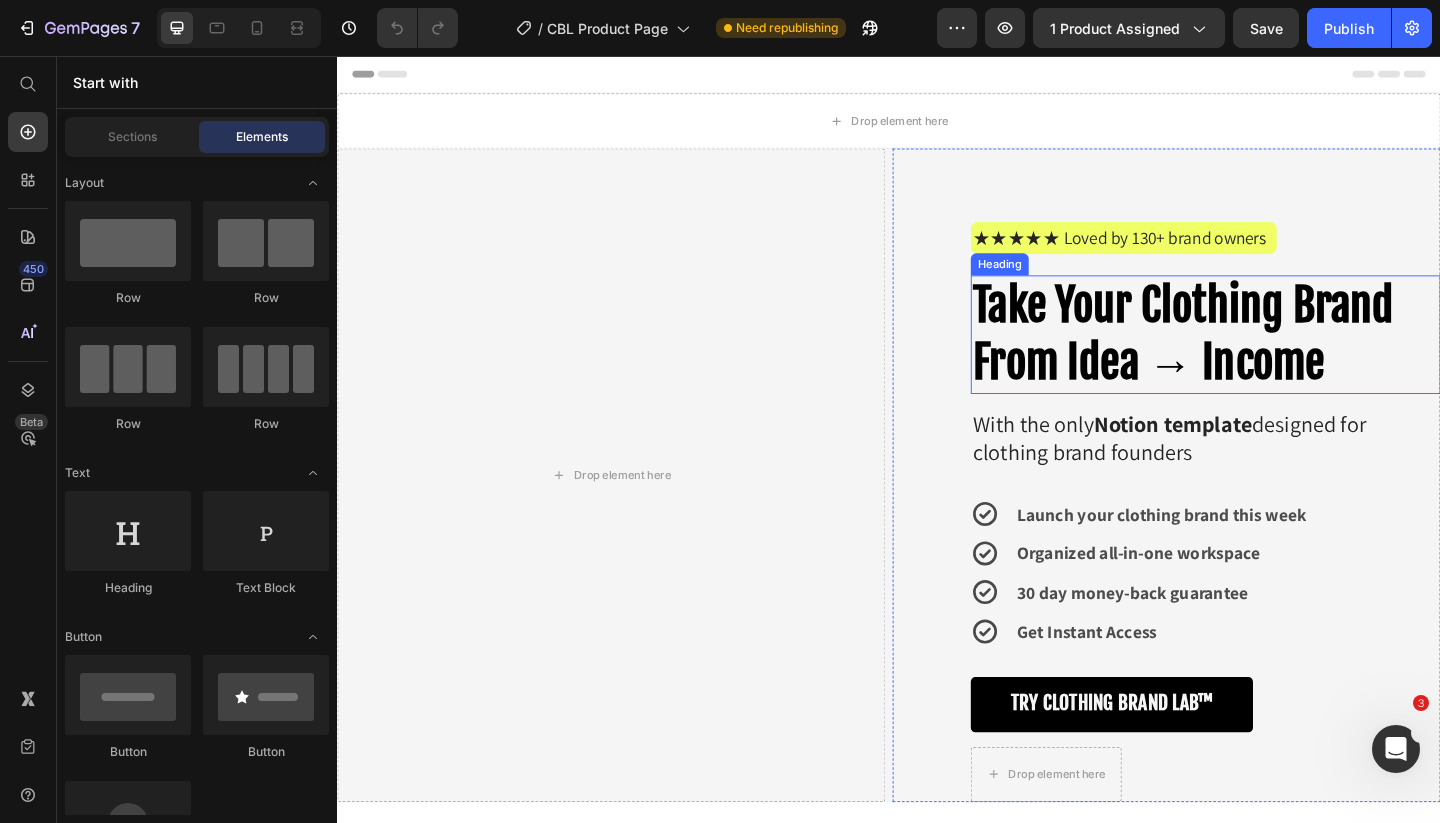 click on "From Idea → Income" at bounding box center (1219, 390) 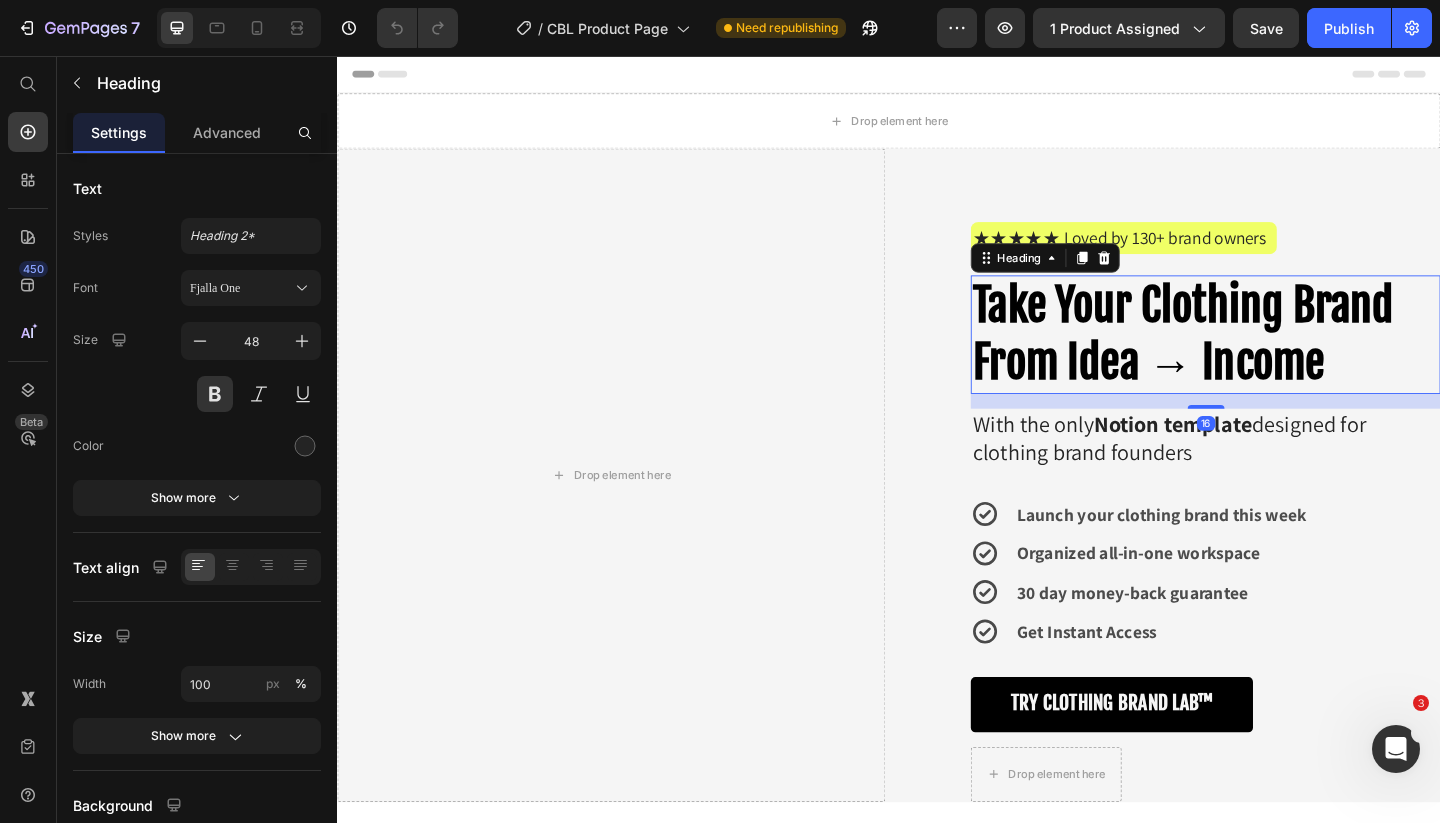 click on "From Idea → Income" at bounding box center (1219, 390) 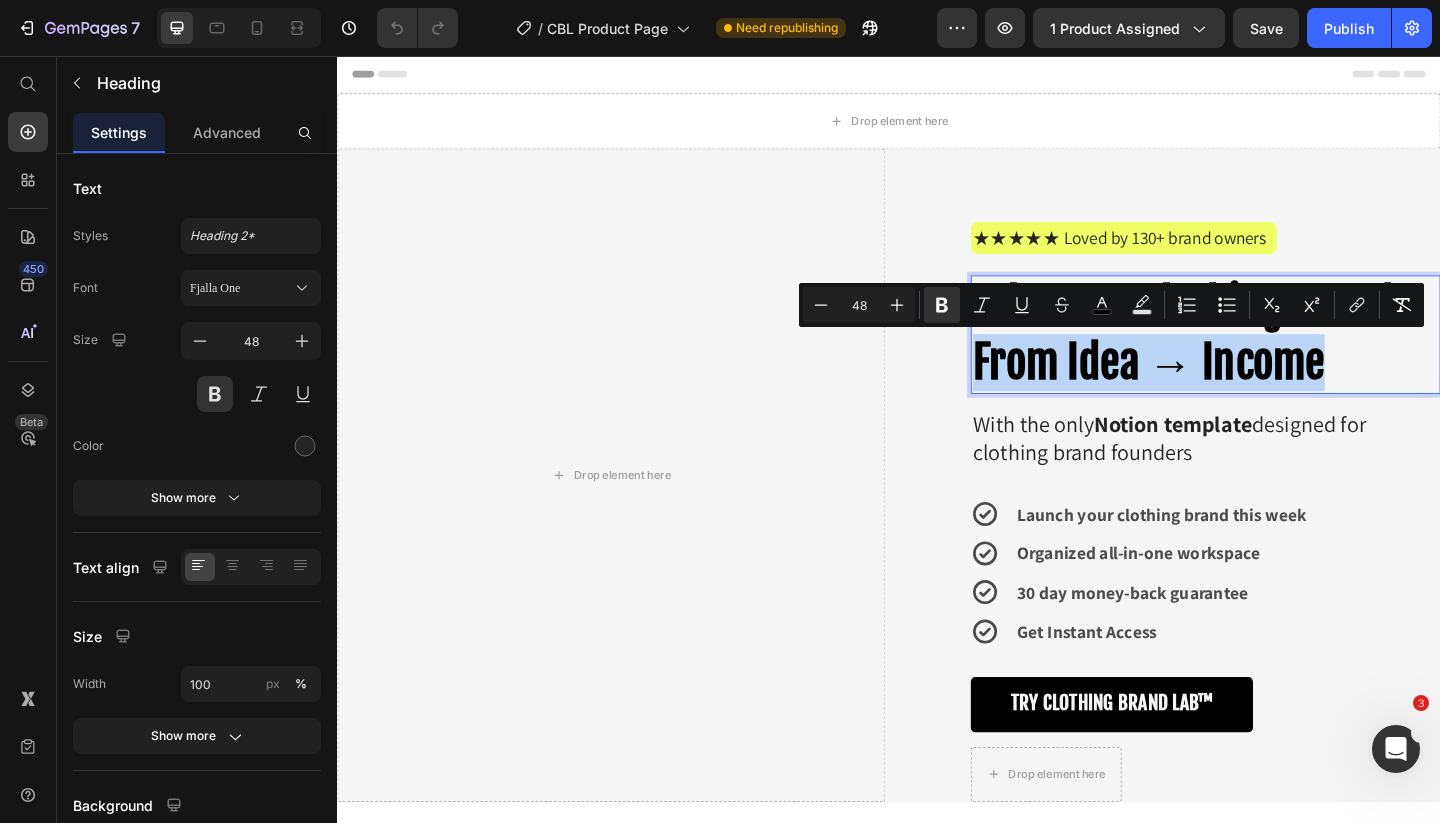 click on "From Idea → Income" at bounding box center [1219, 390] 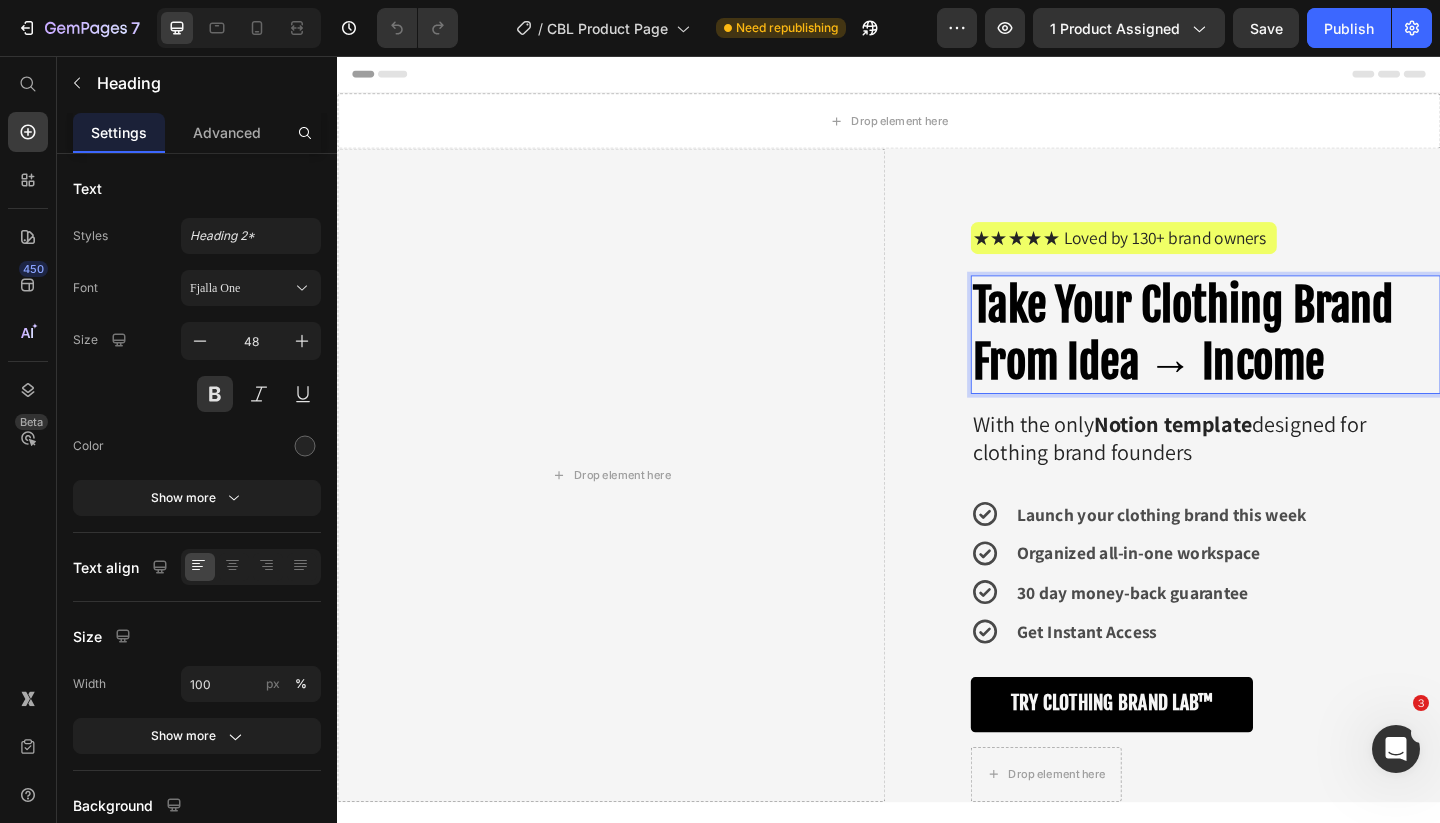 click on "Take Your Clothing Brand From Idea → Income" at bounding box center (1281, 359) 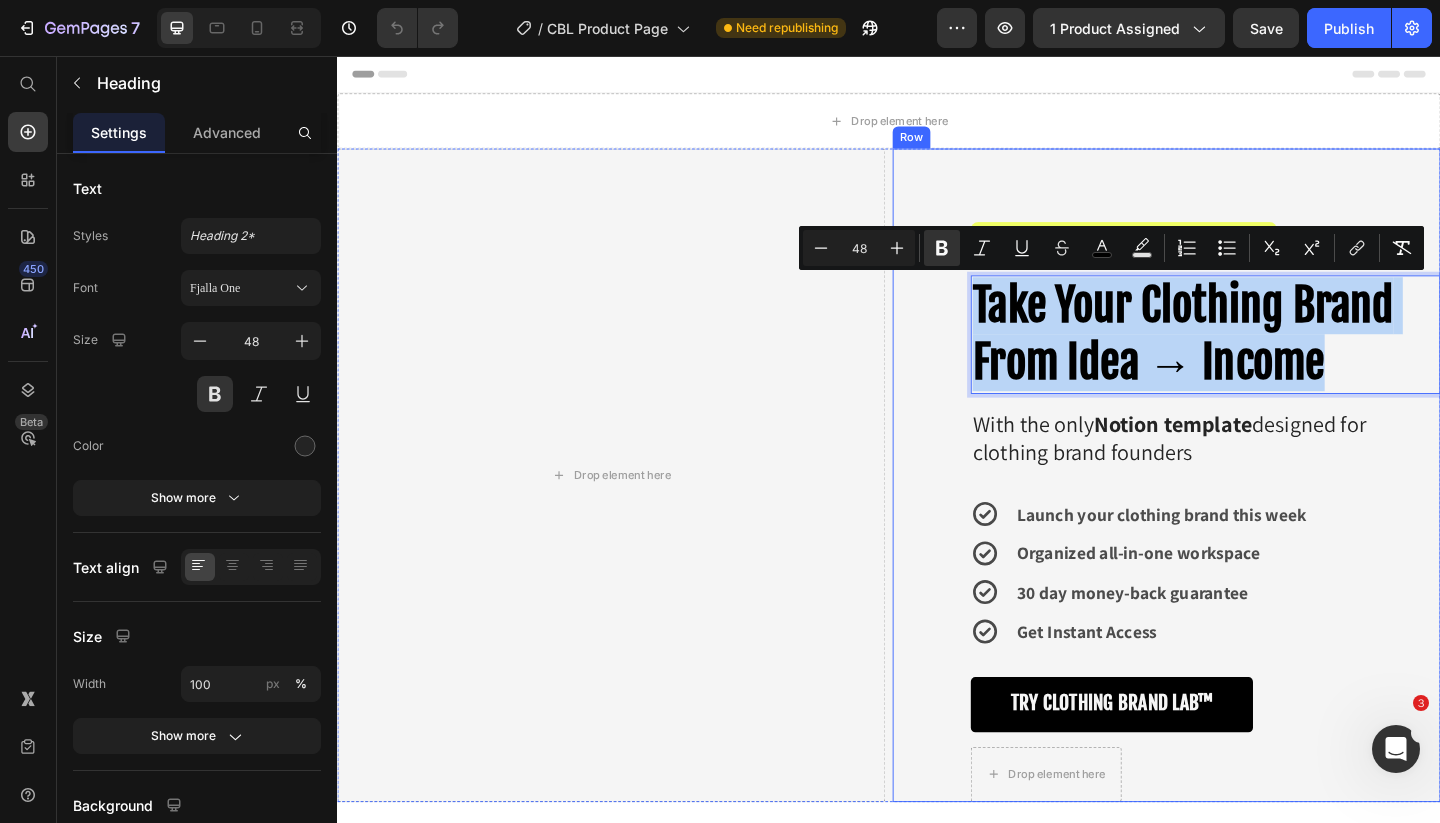 drag, startPoint x: 1449, startPoint y: 389, endPoint x: 1012, endPoint y: 308, distance: 444.44348 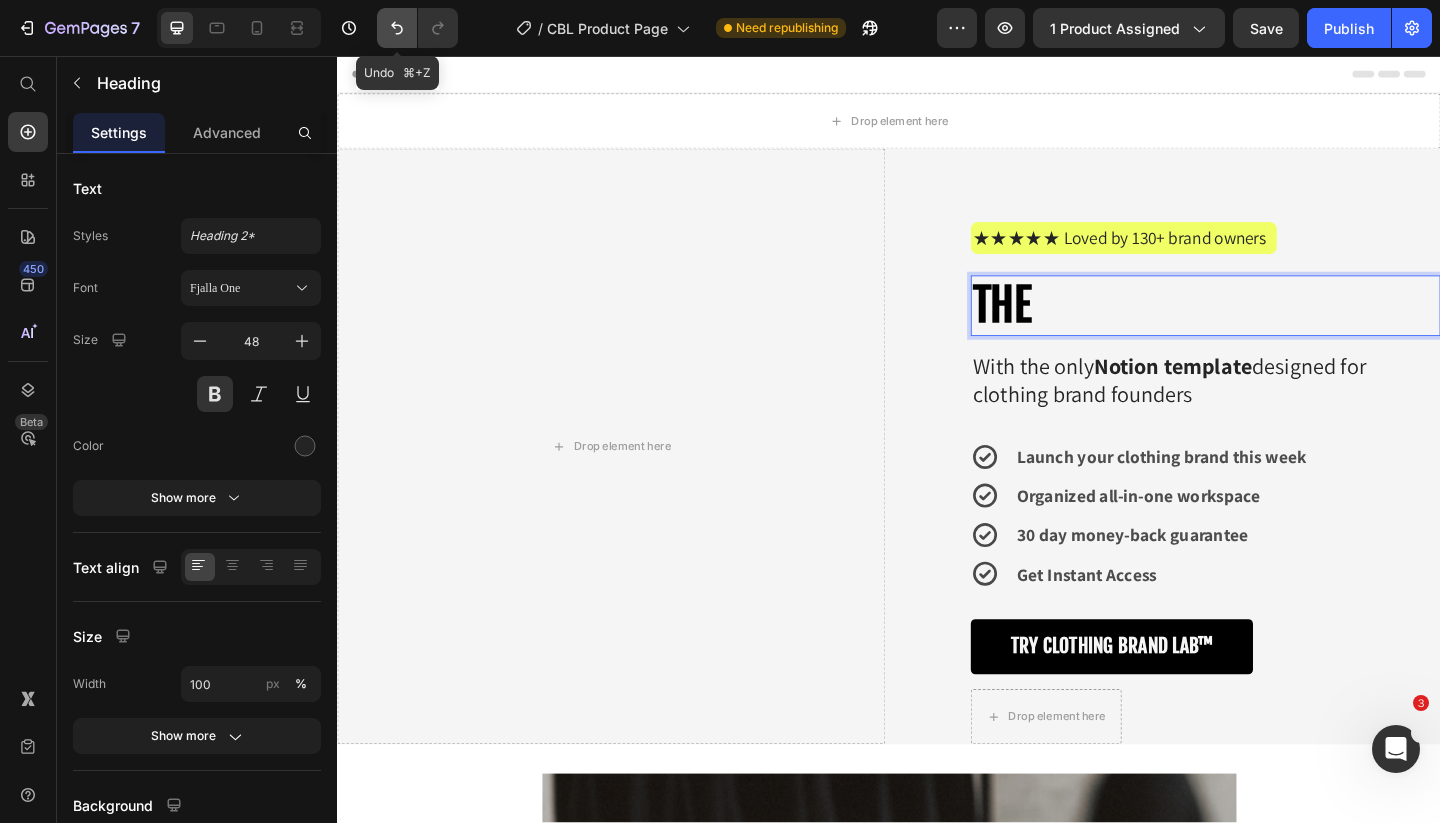click 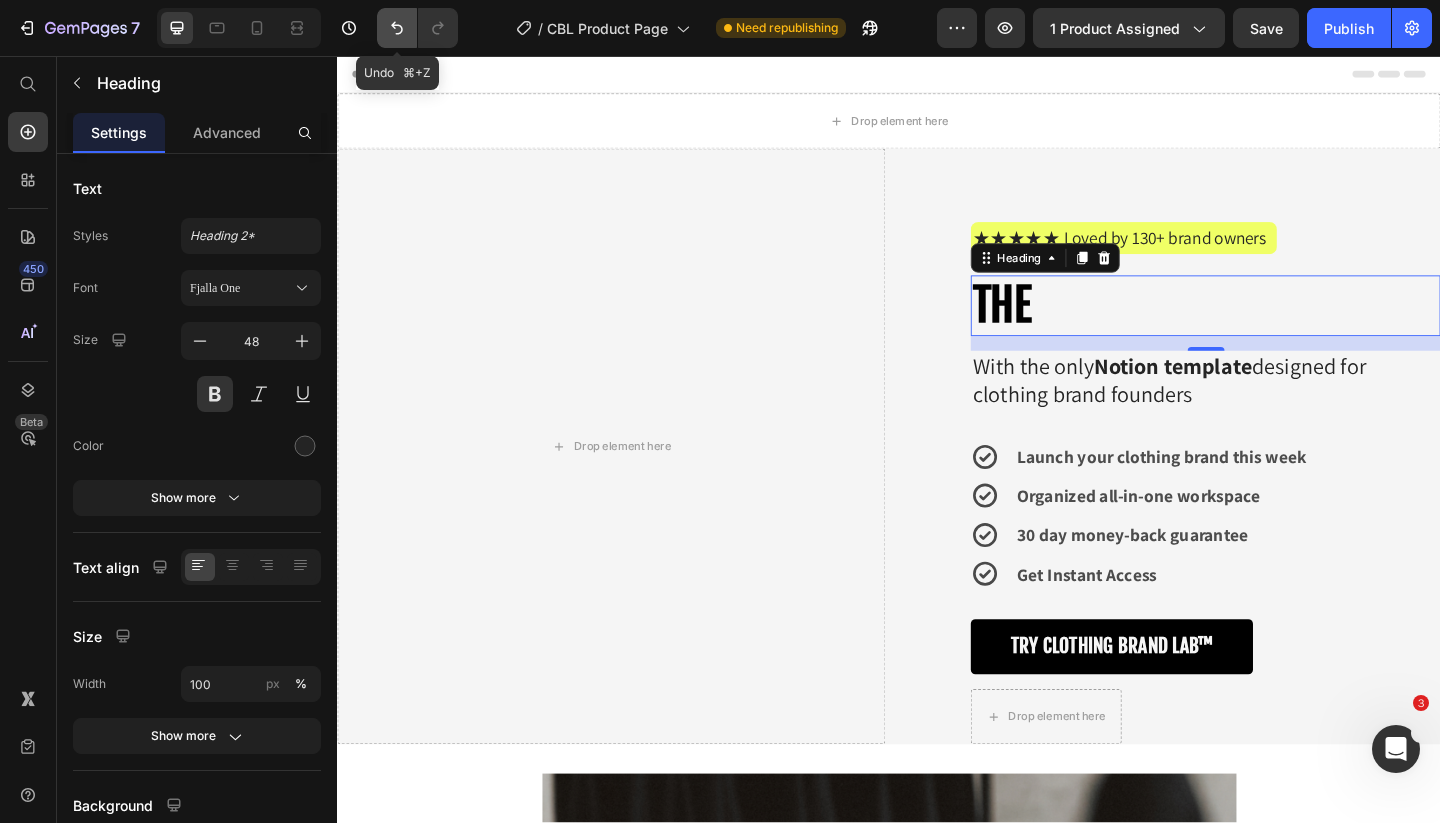 click 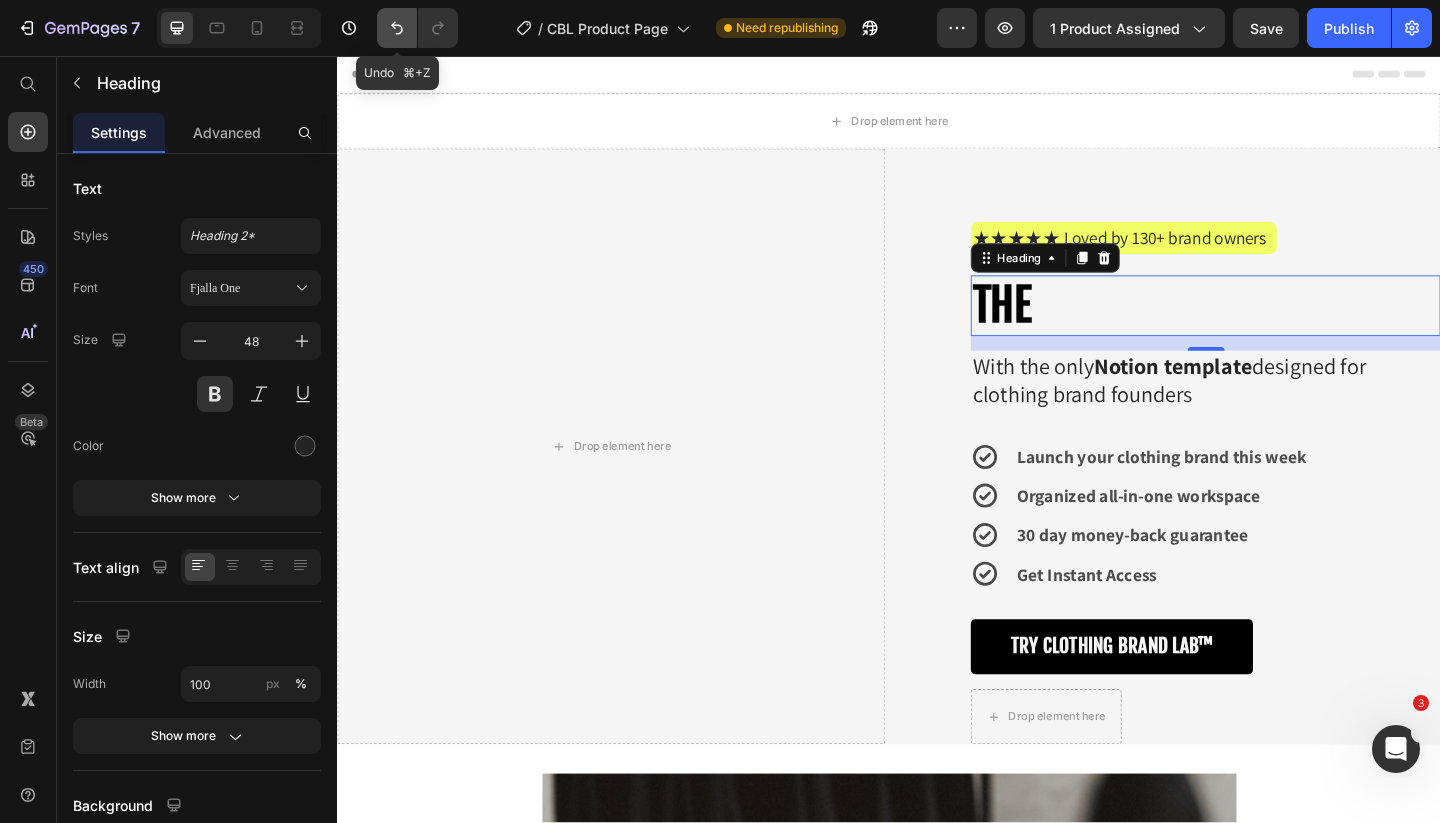 click 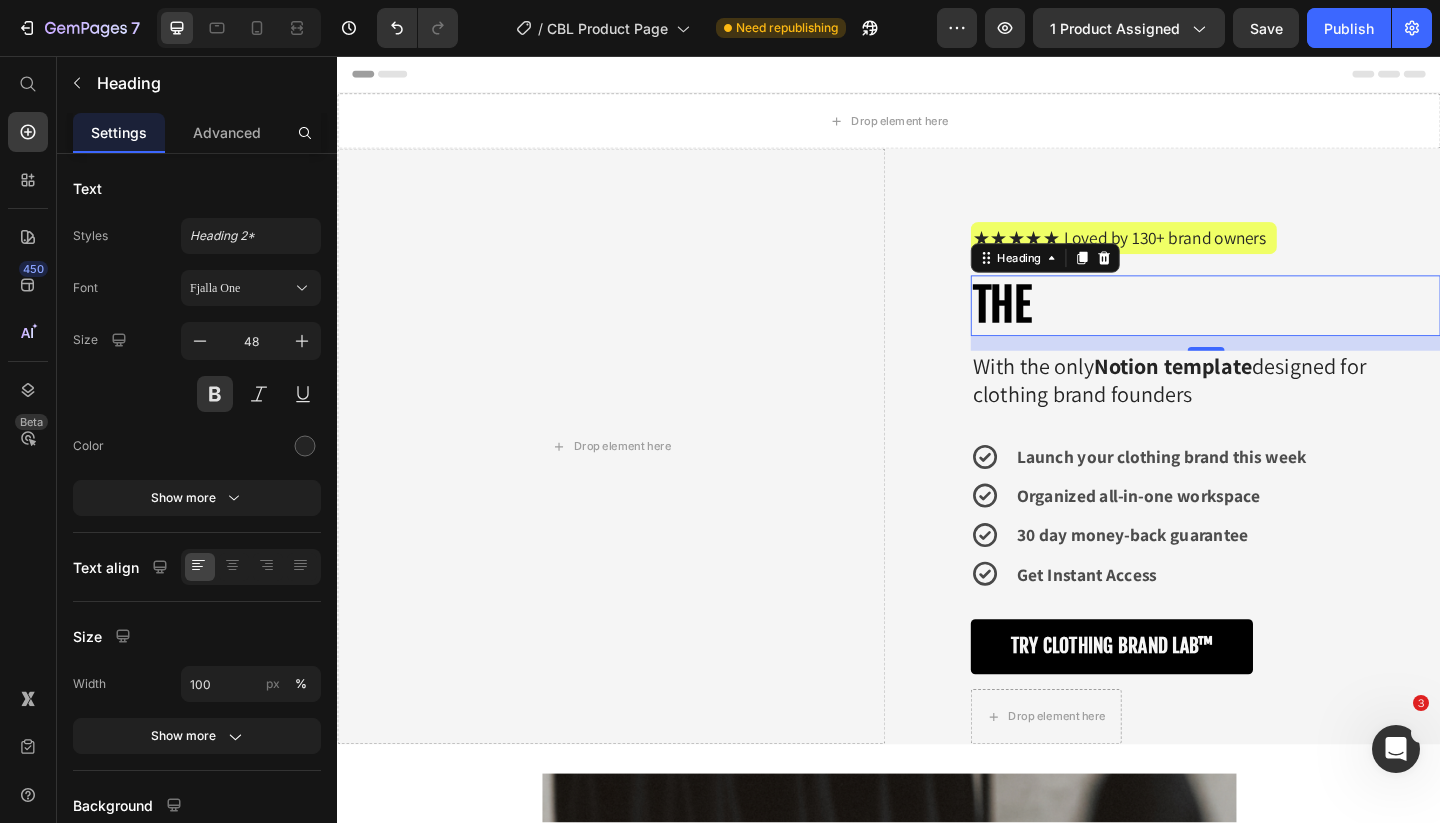 click on "THE" at bounding box center [1281, 328] 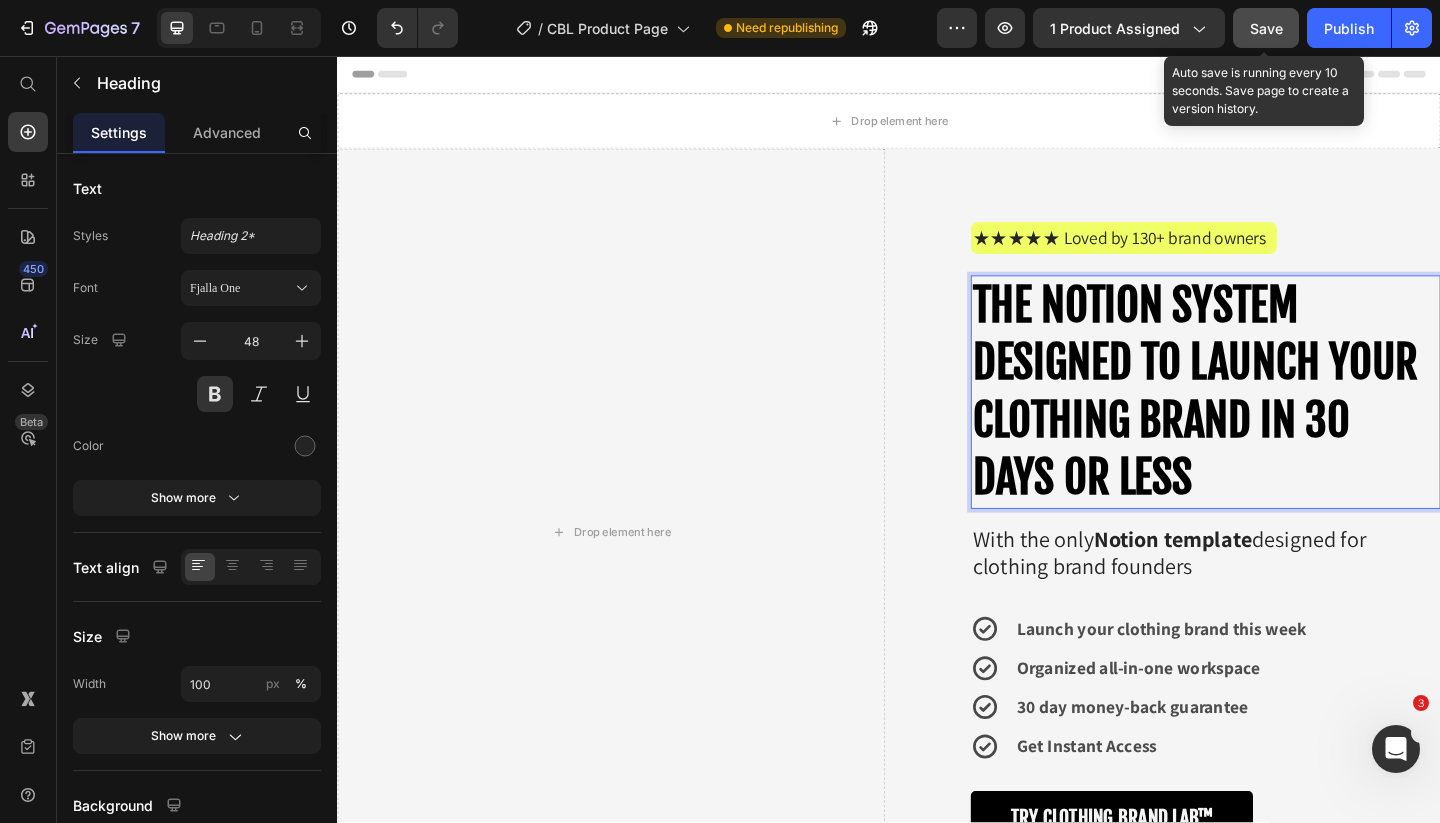 click on "Save" 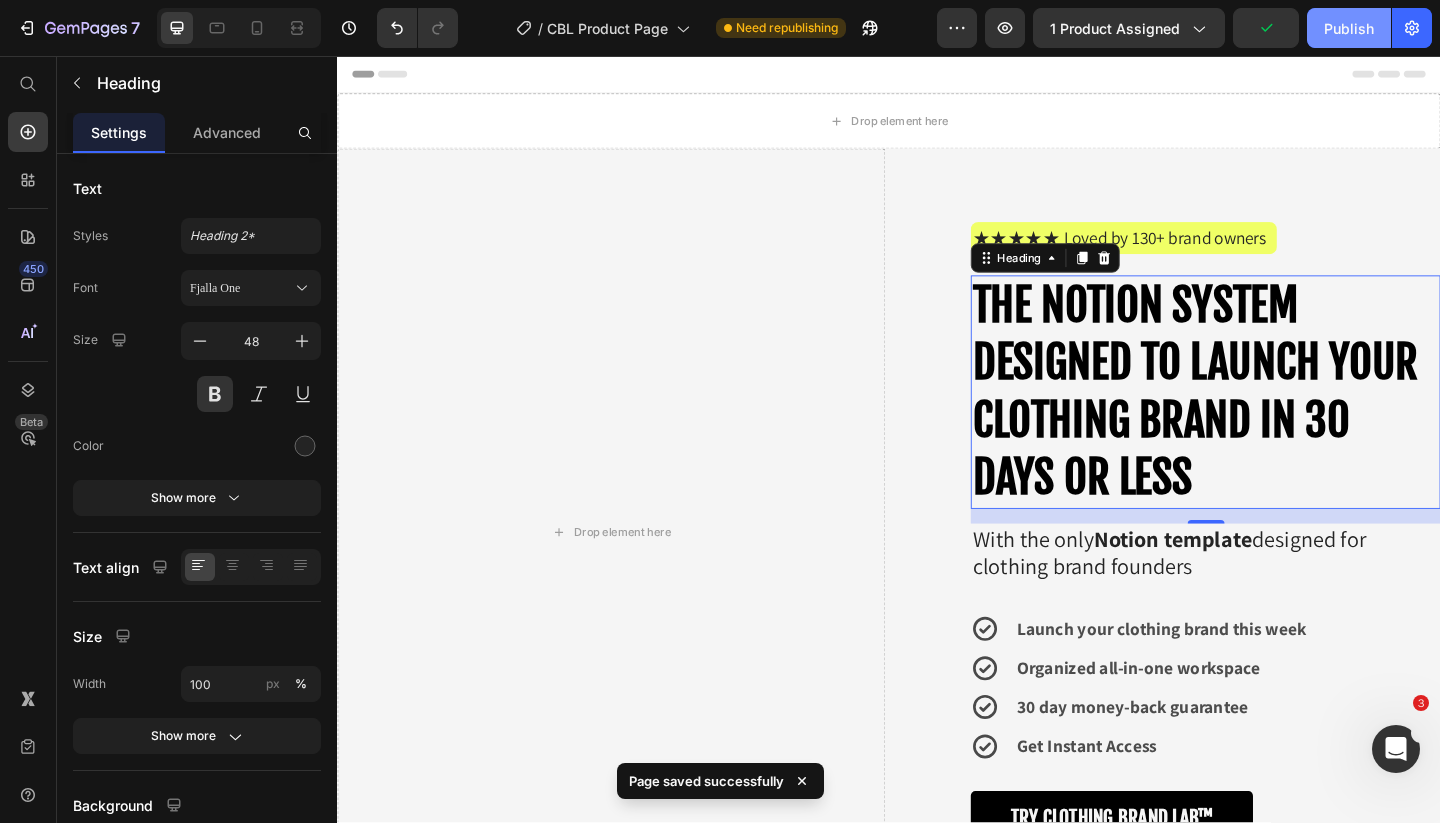 click on "Publish" at bounding box center [1349, 28] 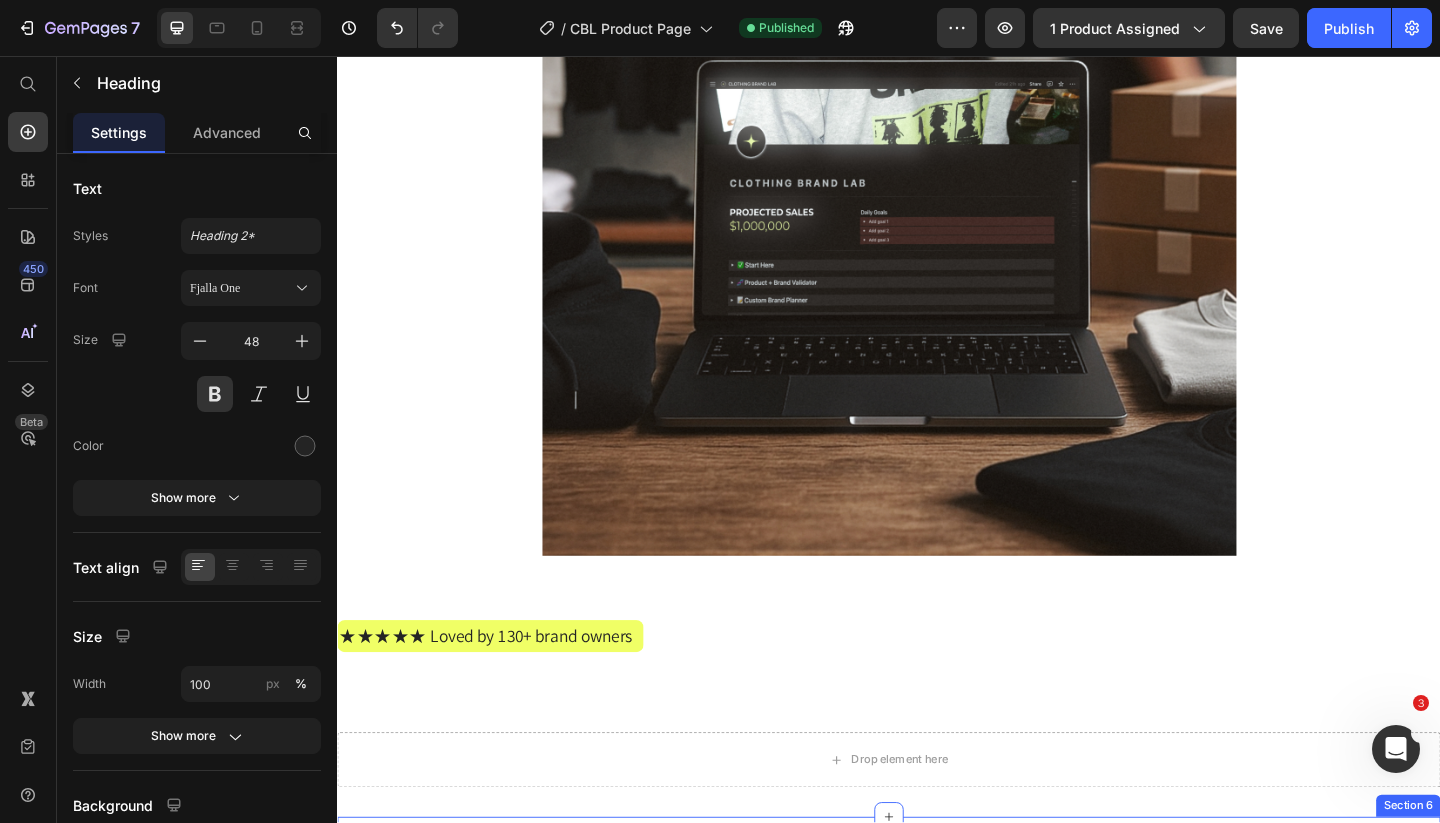 scroll, scrollTop: 249, scrollLeft: 0, axis: vertical 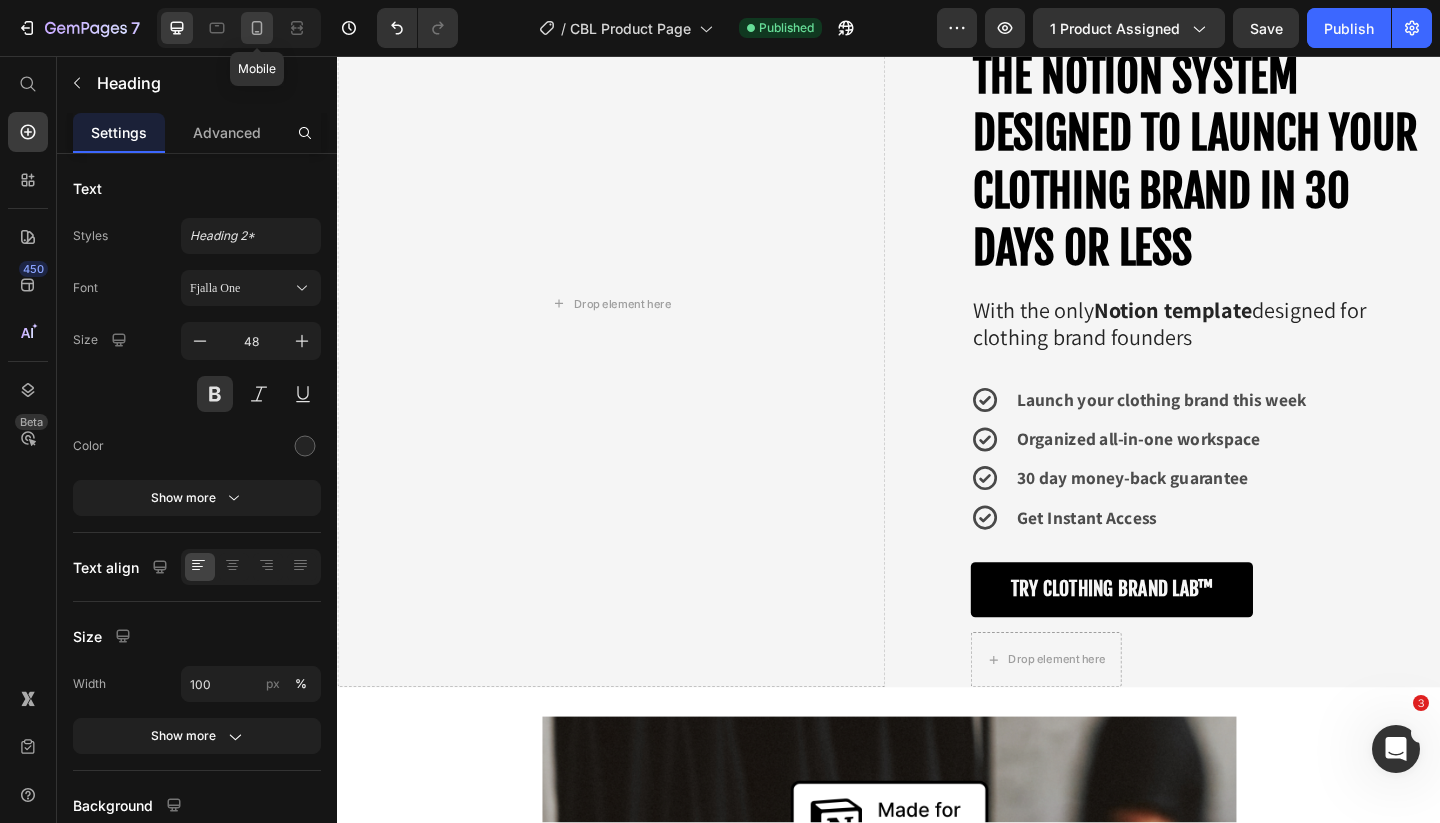 click 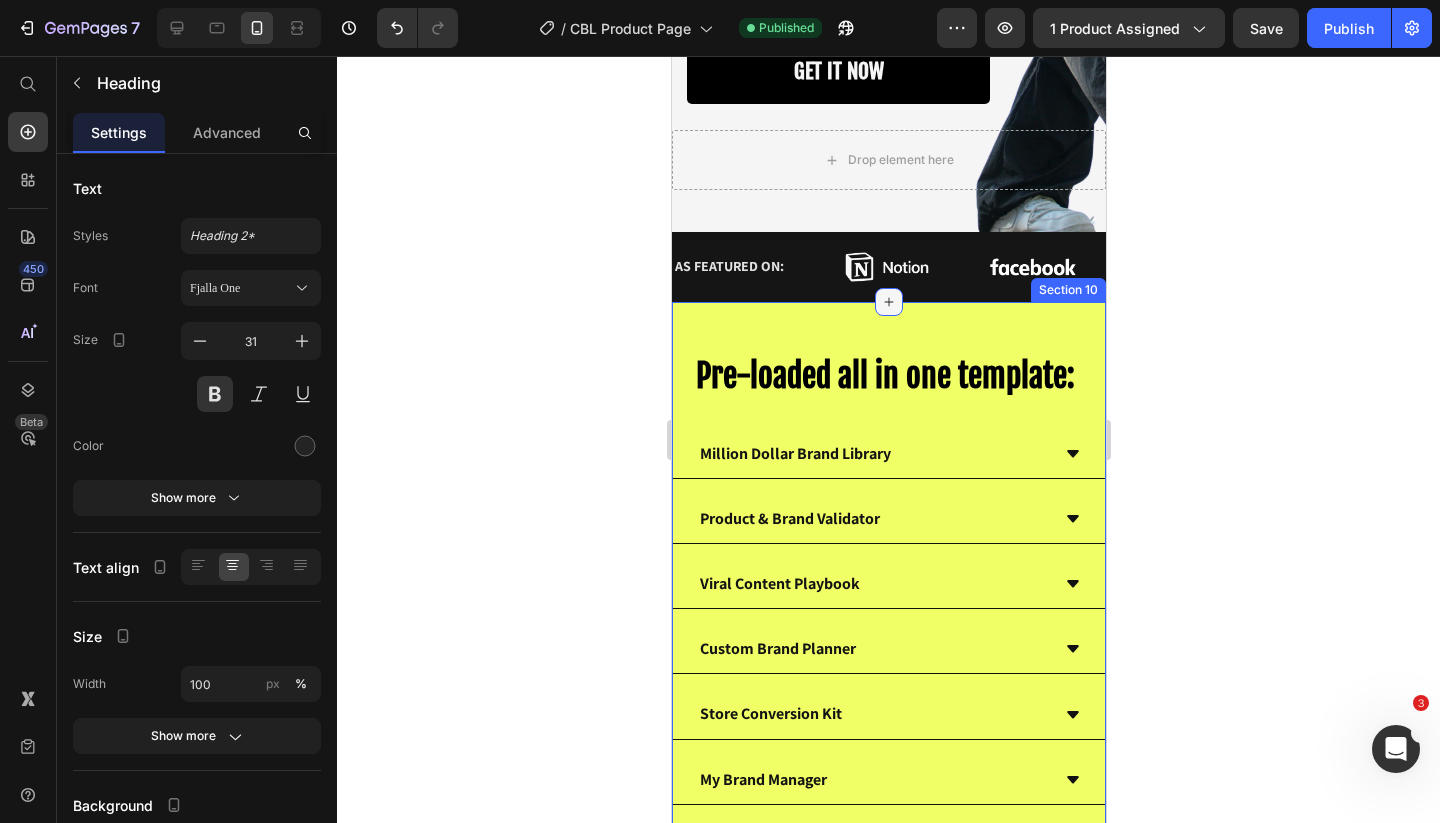 scroll, scrollTop: 2633, scrollLeft: 0, axis: vertical 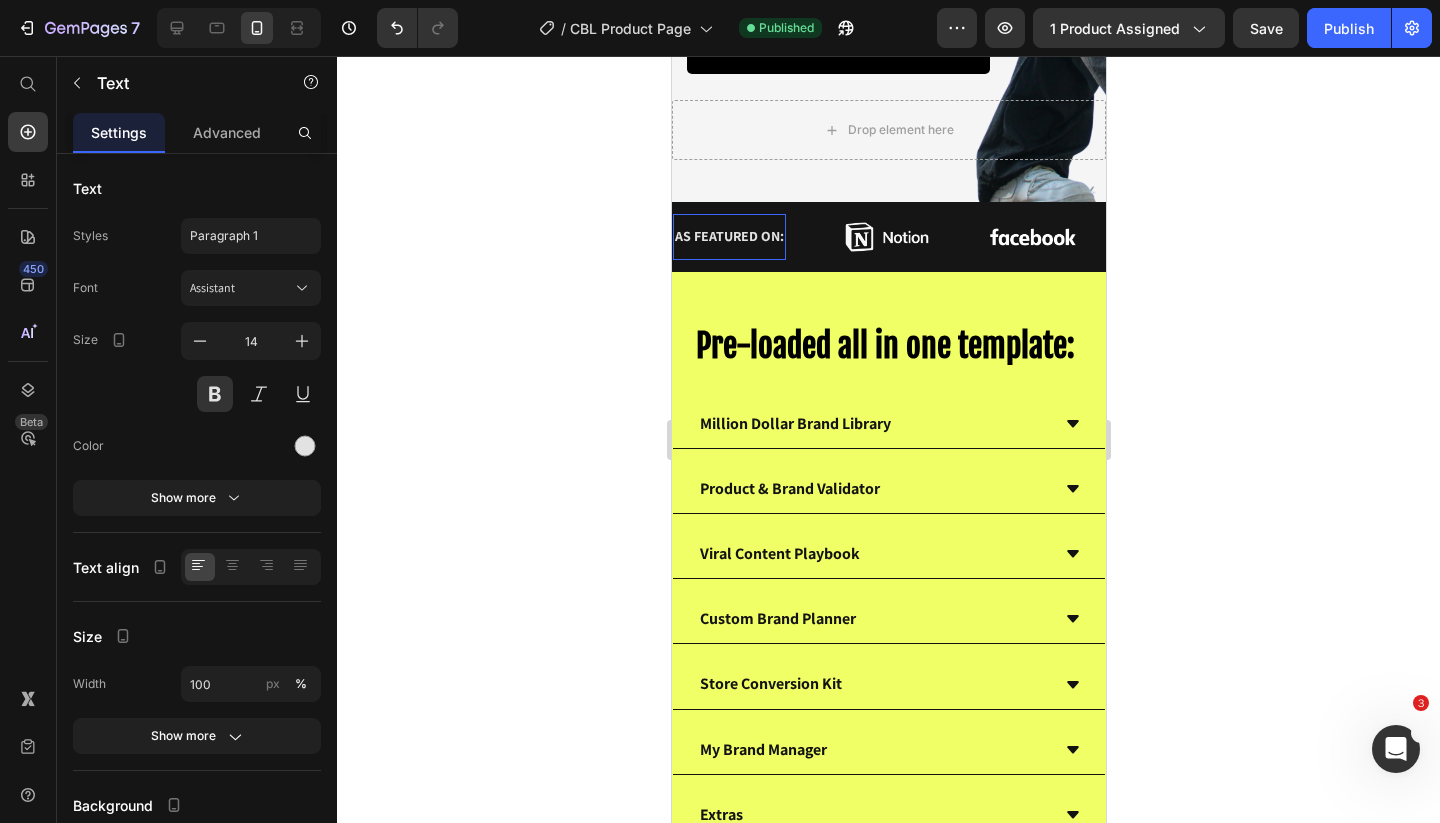 click on "AS FEATURED ON:" at bounding box center [728, 236] 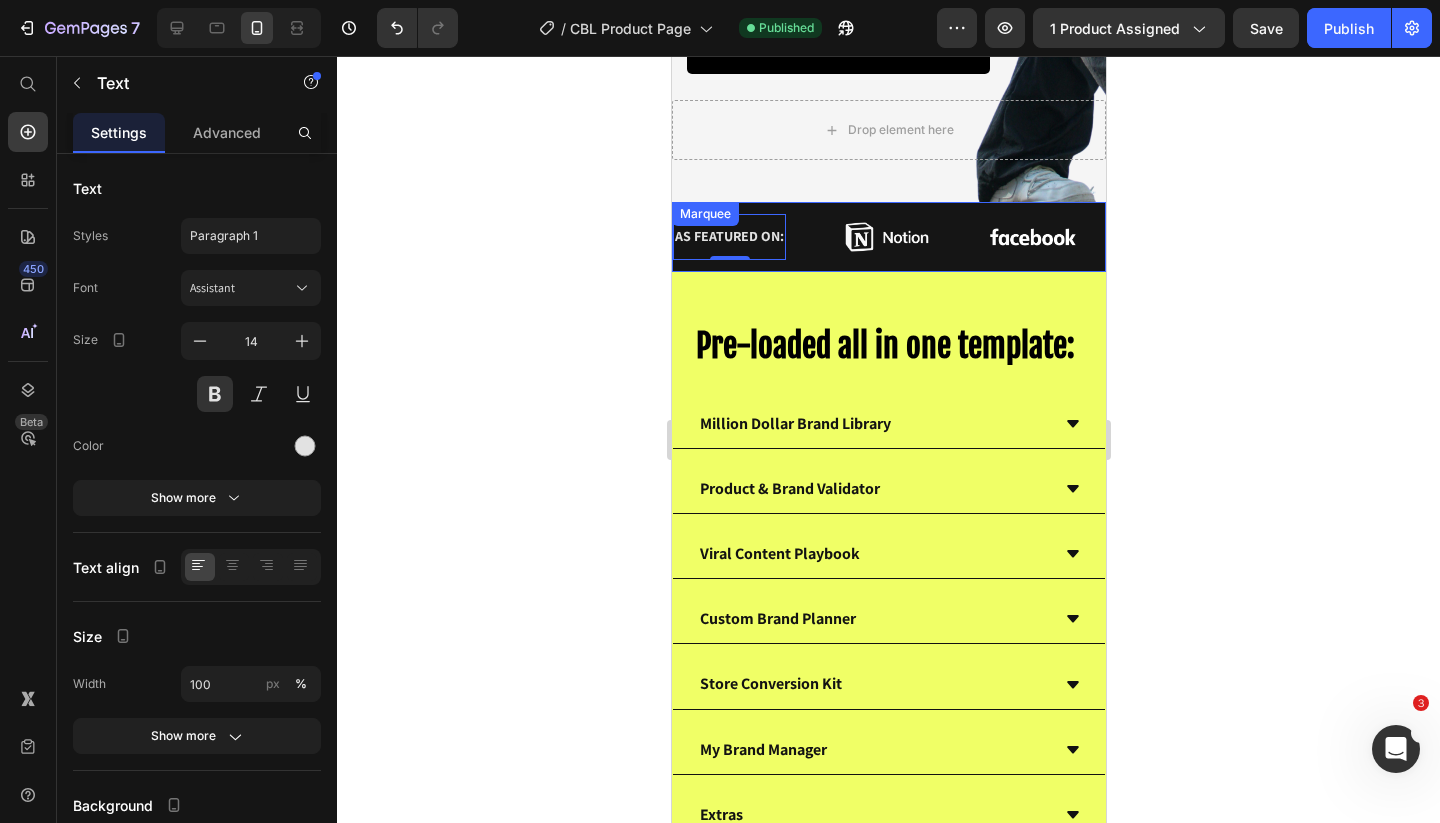 click on "AS FEATURED ON: Text   0 Image Image Image AS FEATURED ON: Text   0 Image Image Image Marquee" at bounding box center [888, 236] 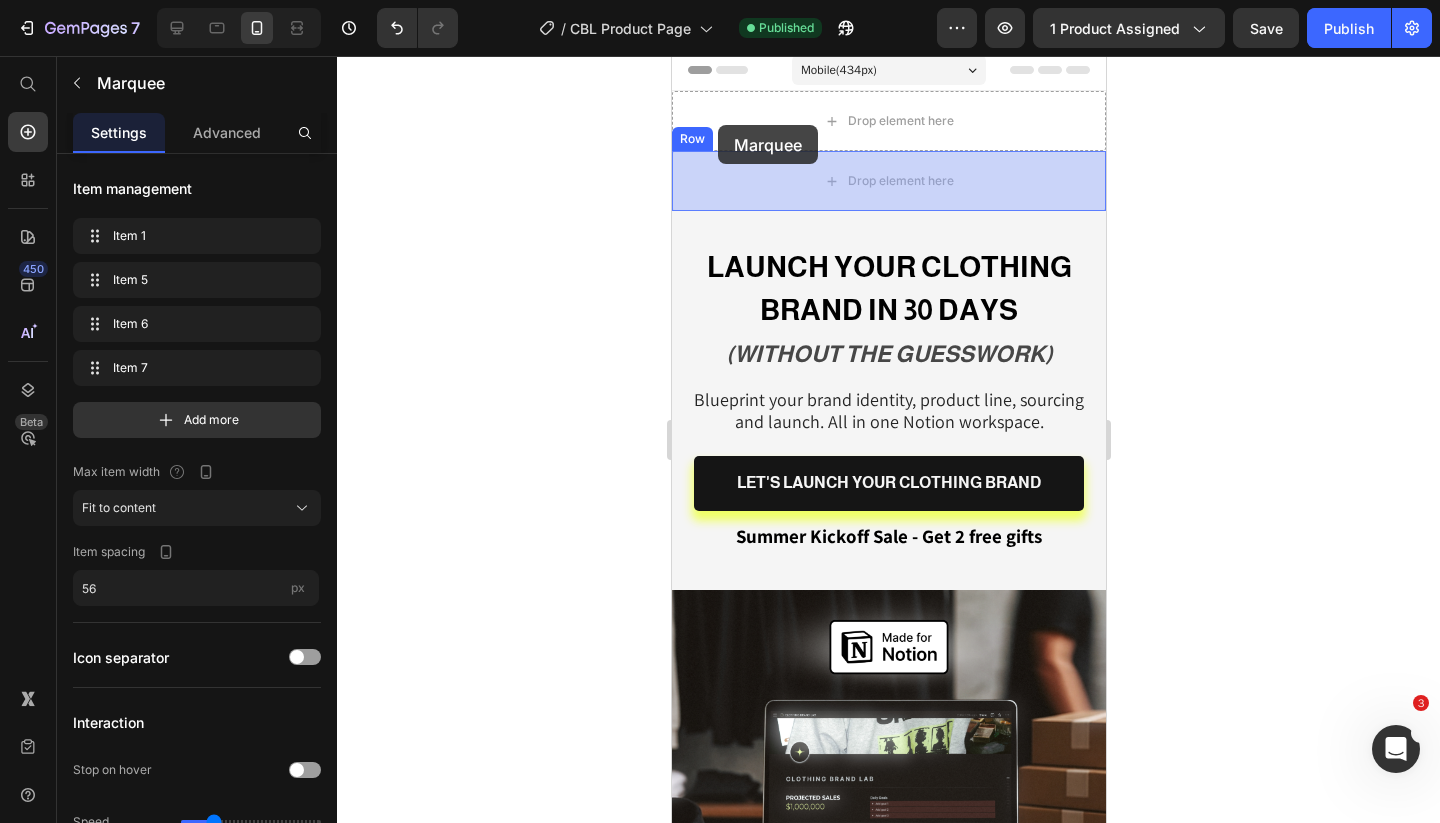 scroll, scrollTop: 0, scrollLeft: 0, axis: both 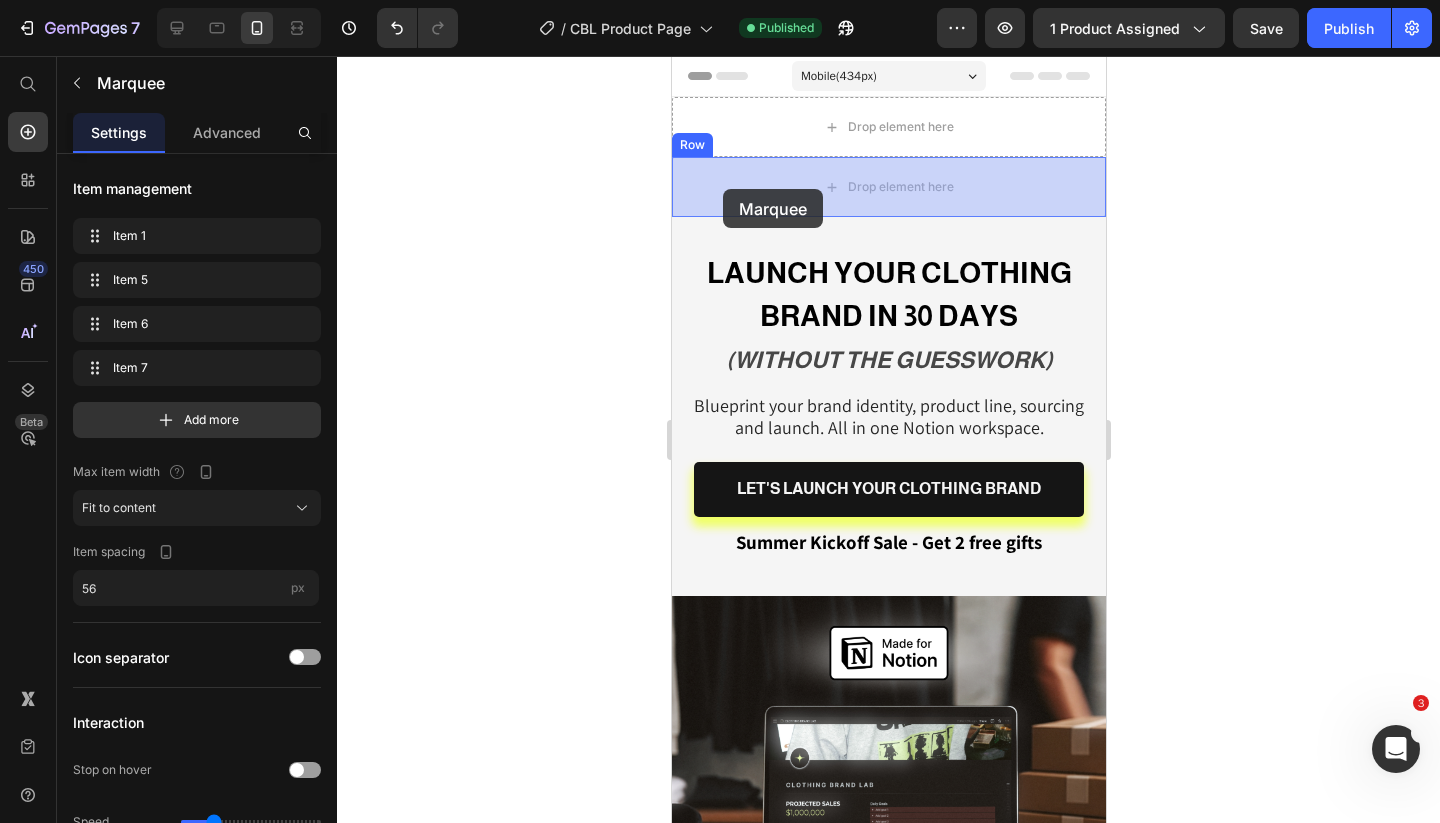 drag, startPoint x: 692, startPoint y: 437, endPoint x: 722, endPoint y: 191, distance: 247.82251 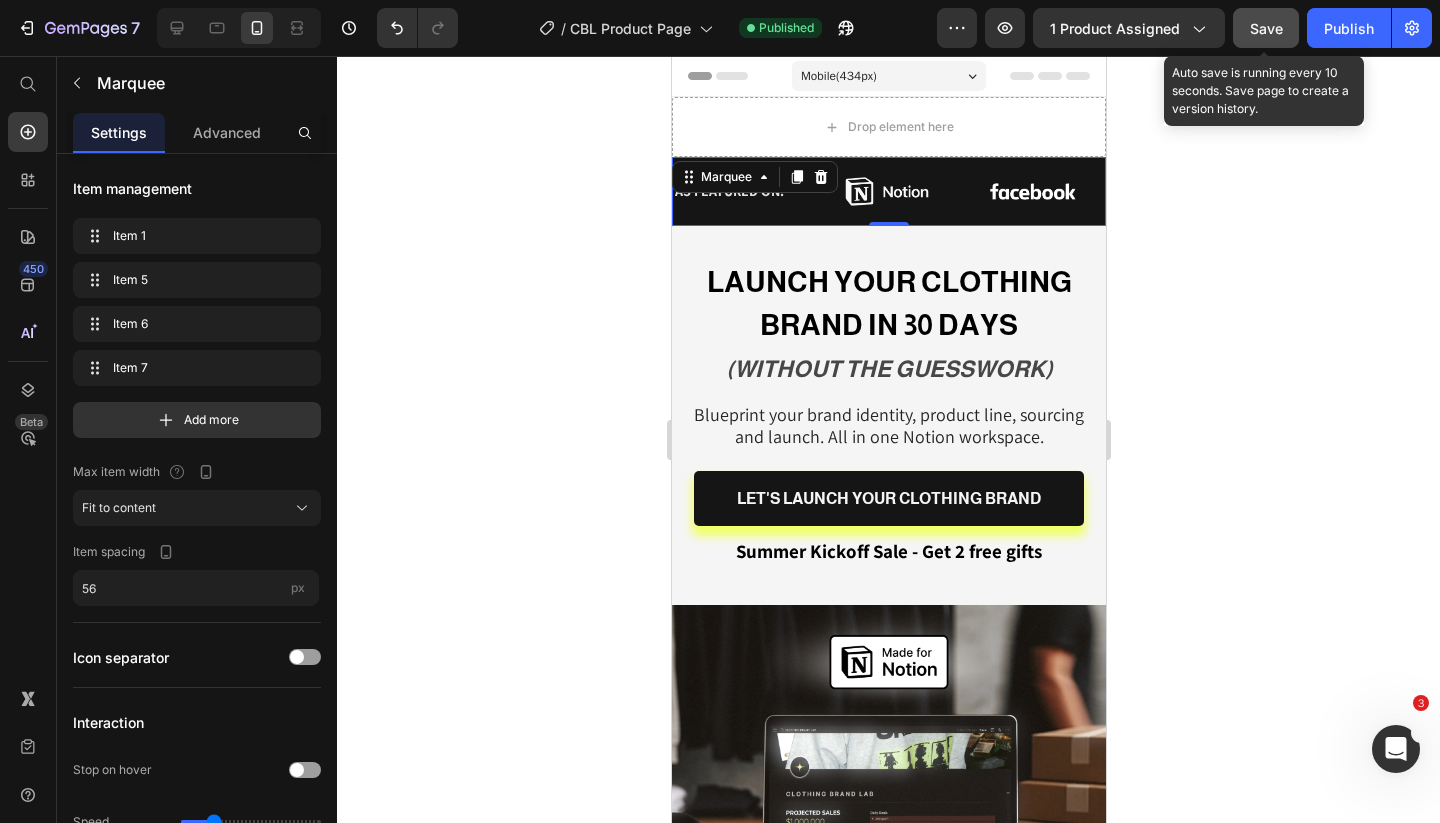 click on "Save" at bounding box center (1266, 28) 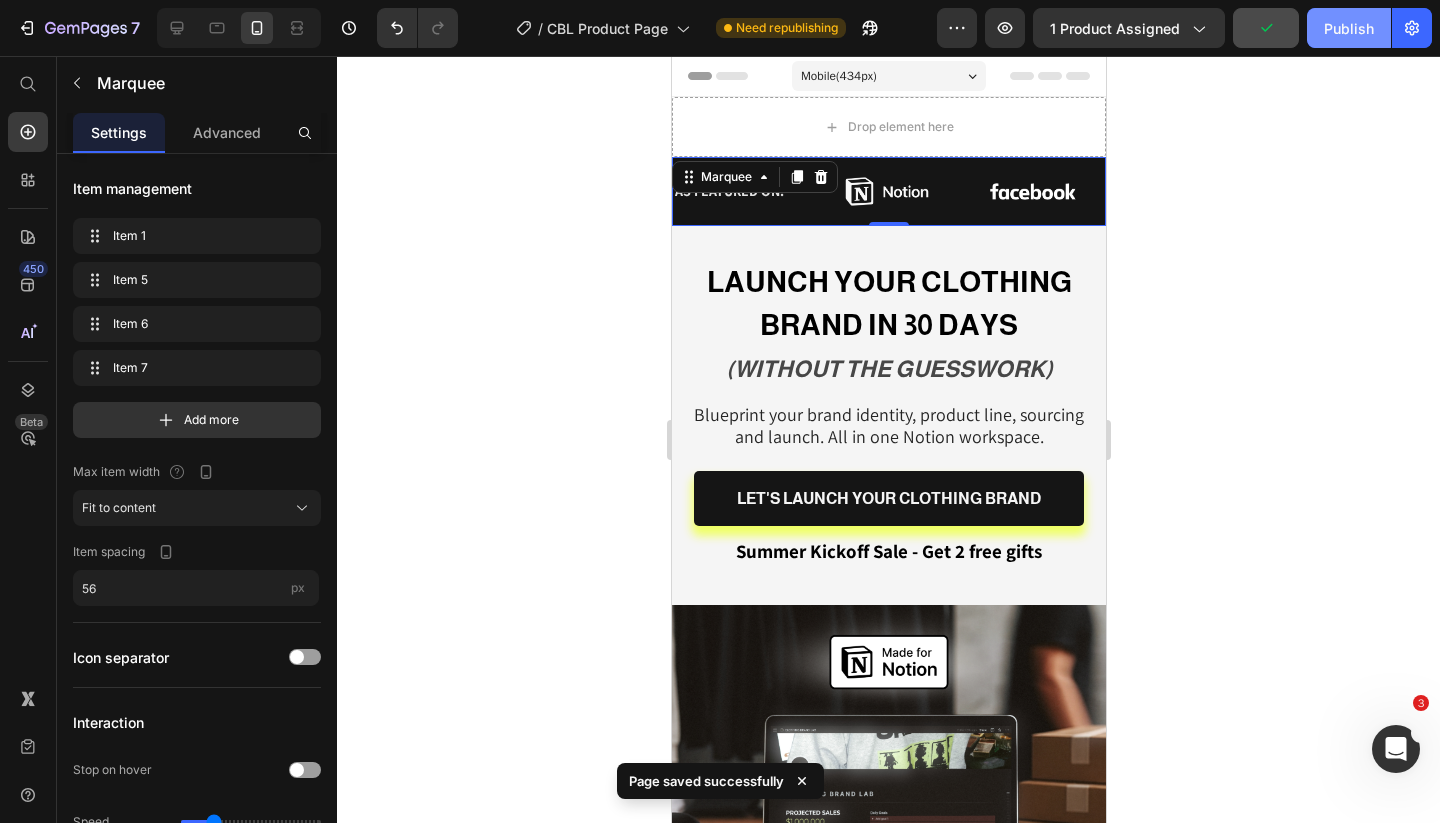 click on "Publish" 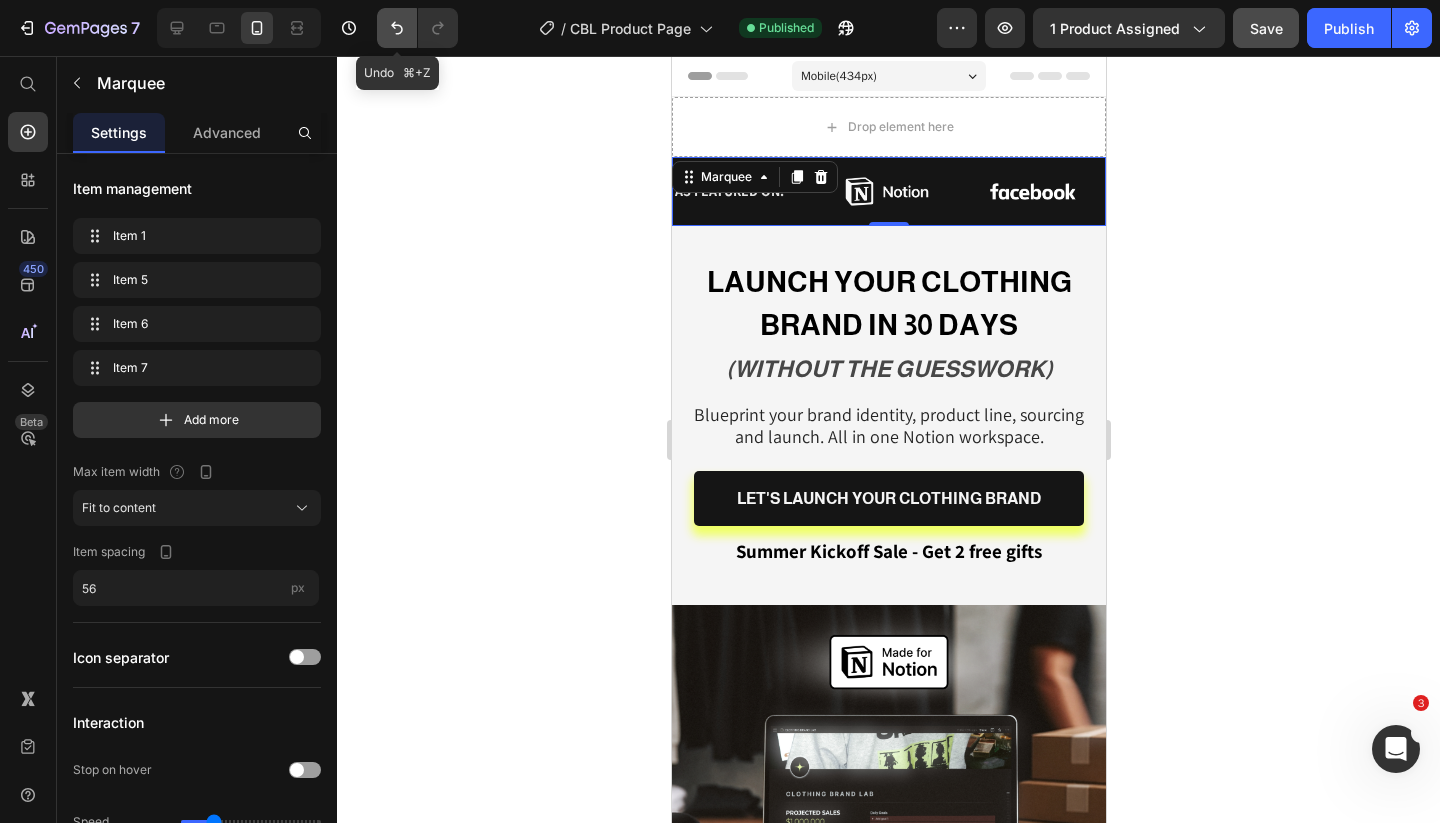 click 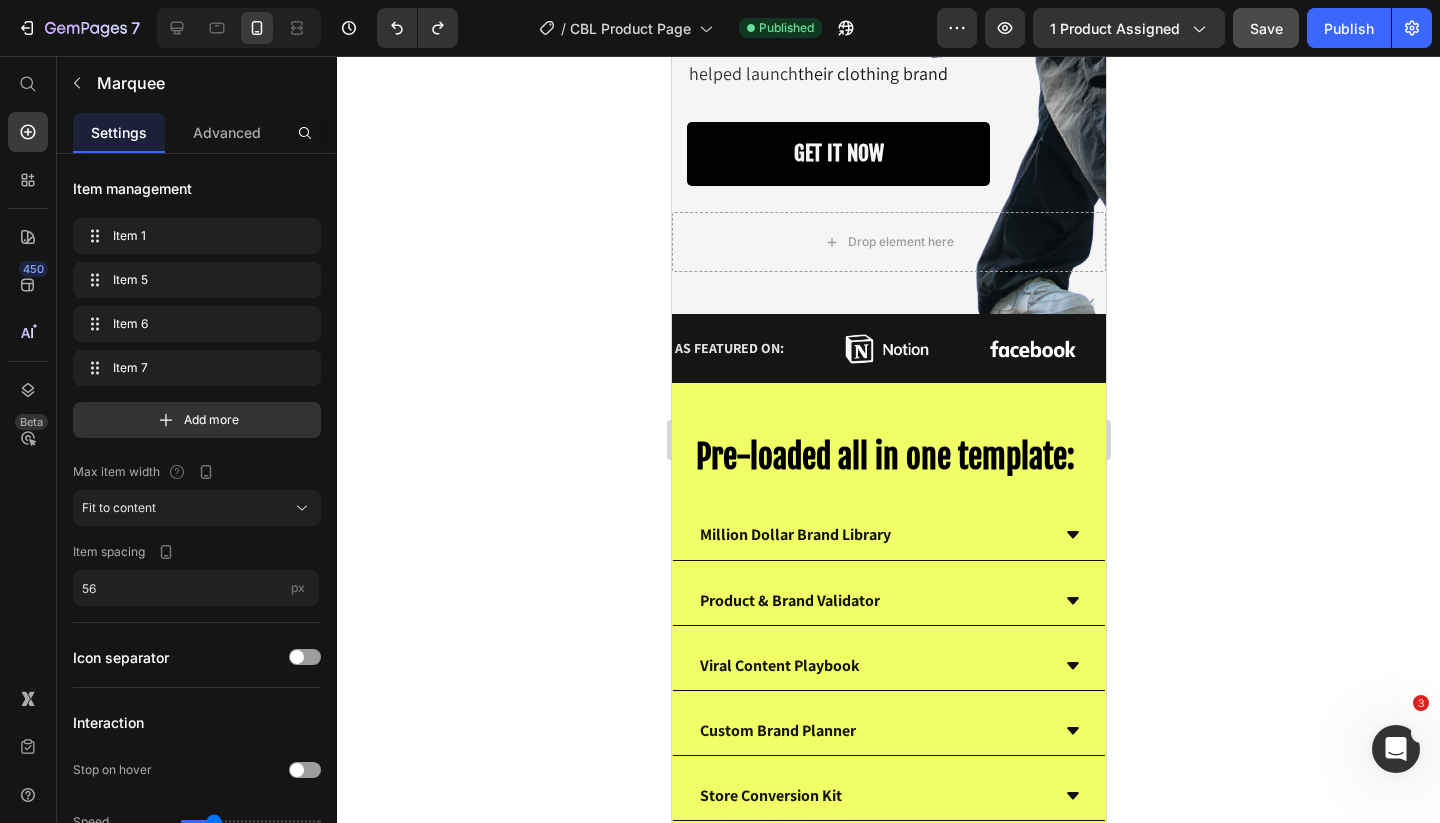 scroll, scrollTop: 2745, scrollLeft: 0, axis: vertical 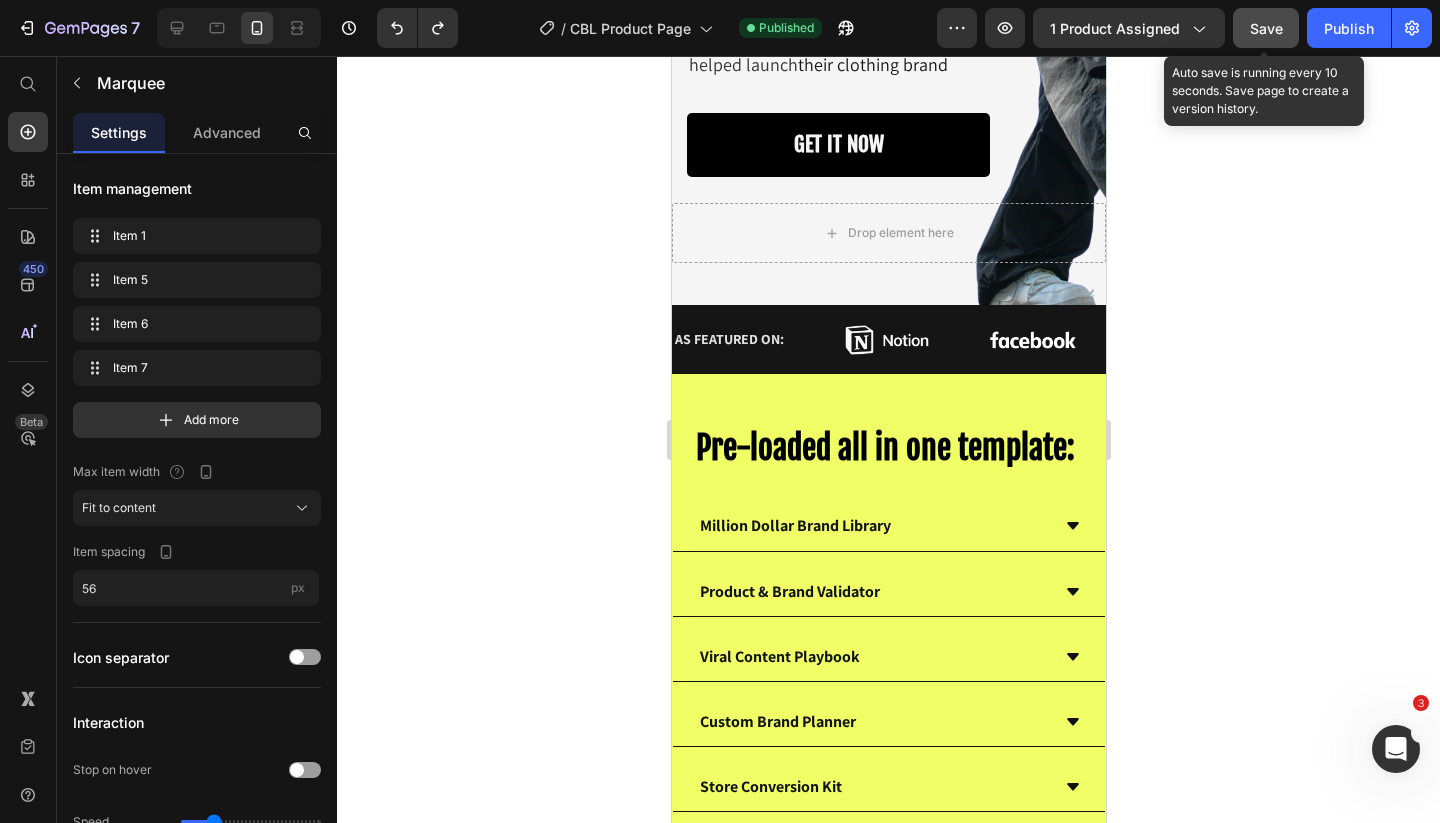 click on "Save" 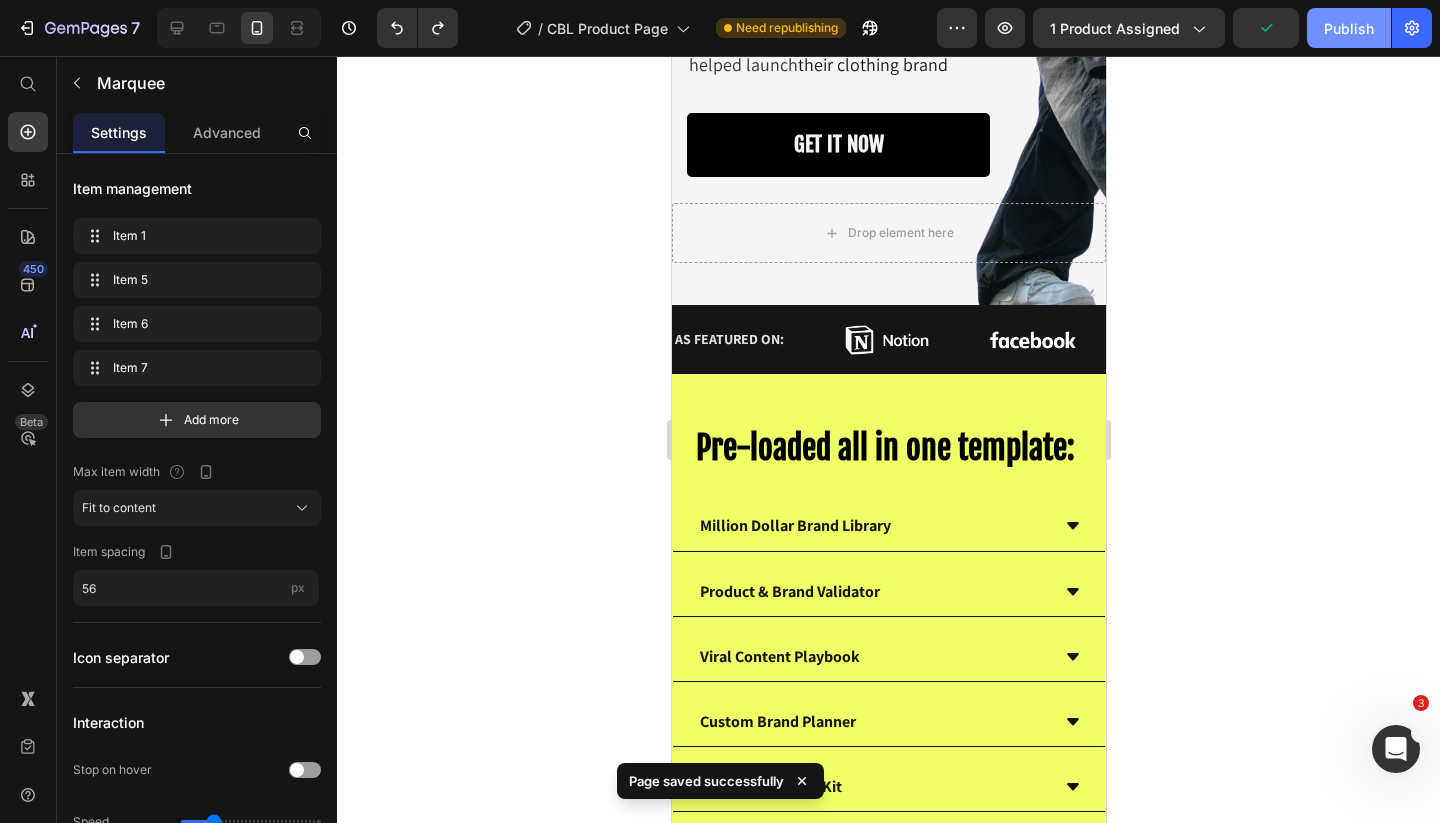 click on "Publish" 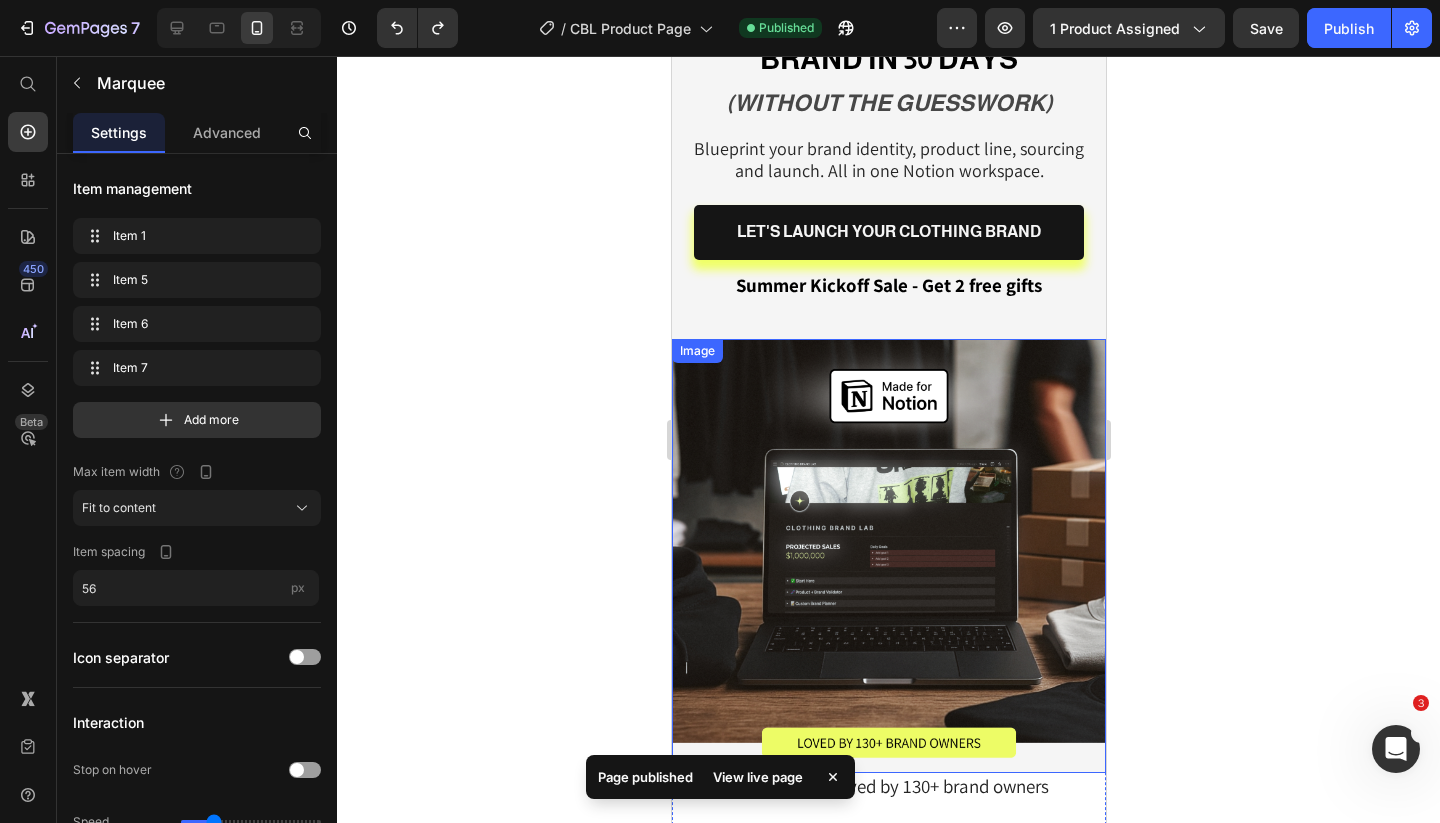 scroll, scrollTop: 232, scrollLeft: 0, axis: vertical 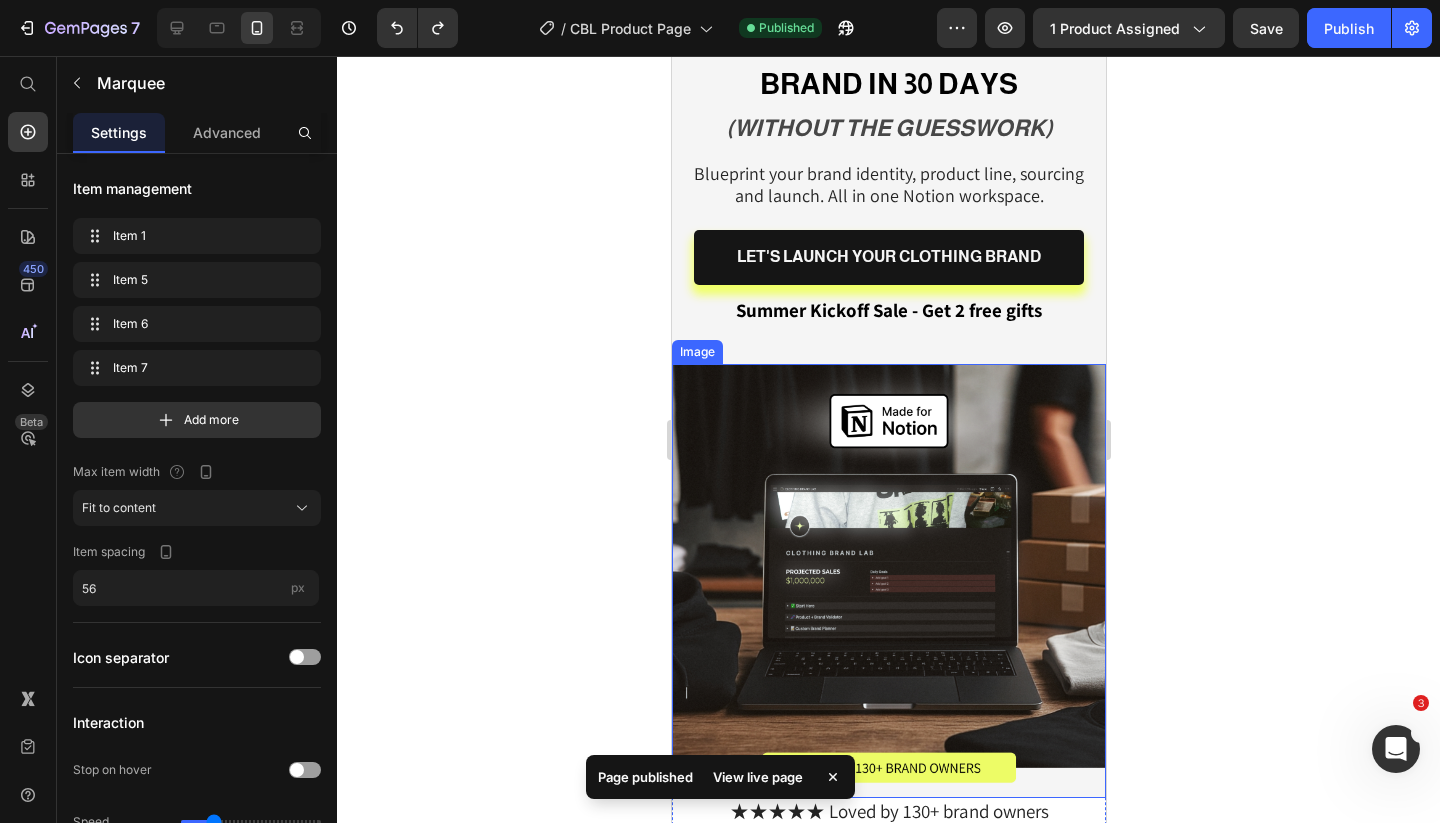 click at bounding box center (888, 581) 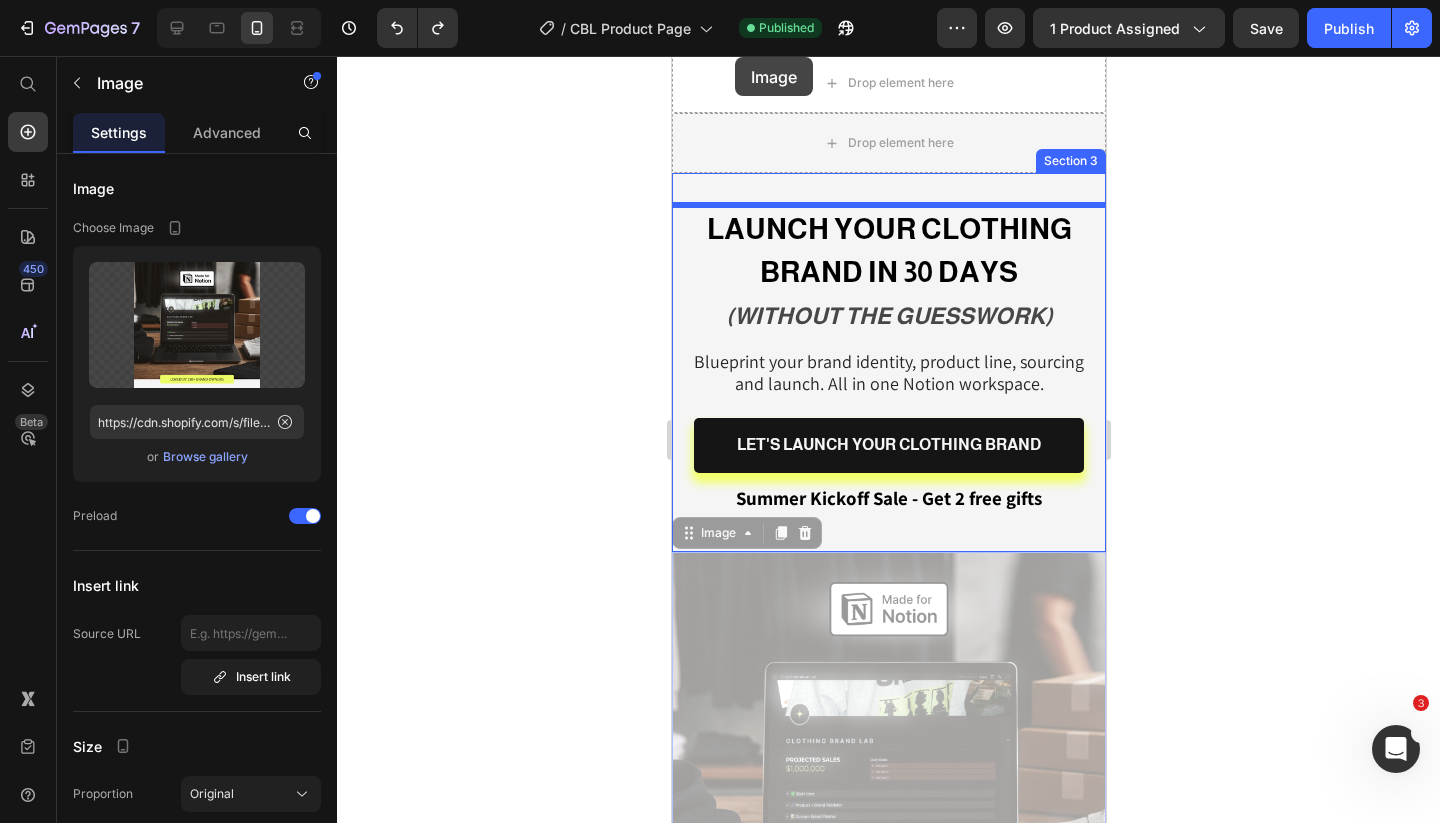 scroll, scrollTop: 0, scrollLeft: 0, axis: both 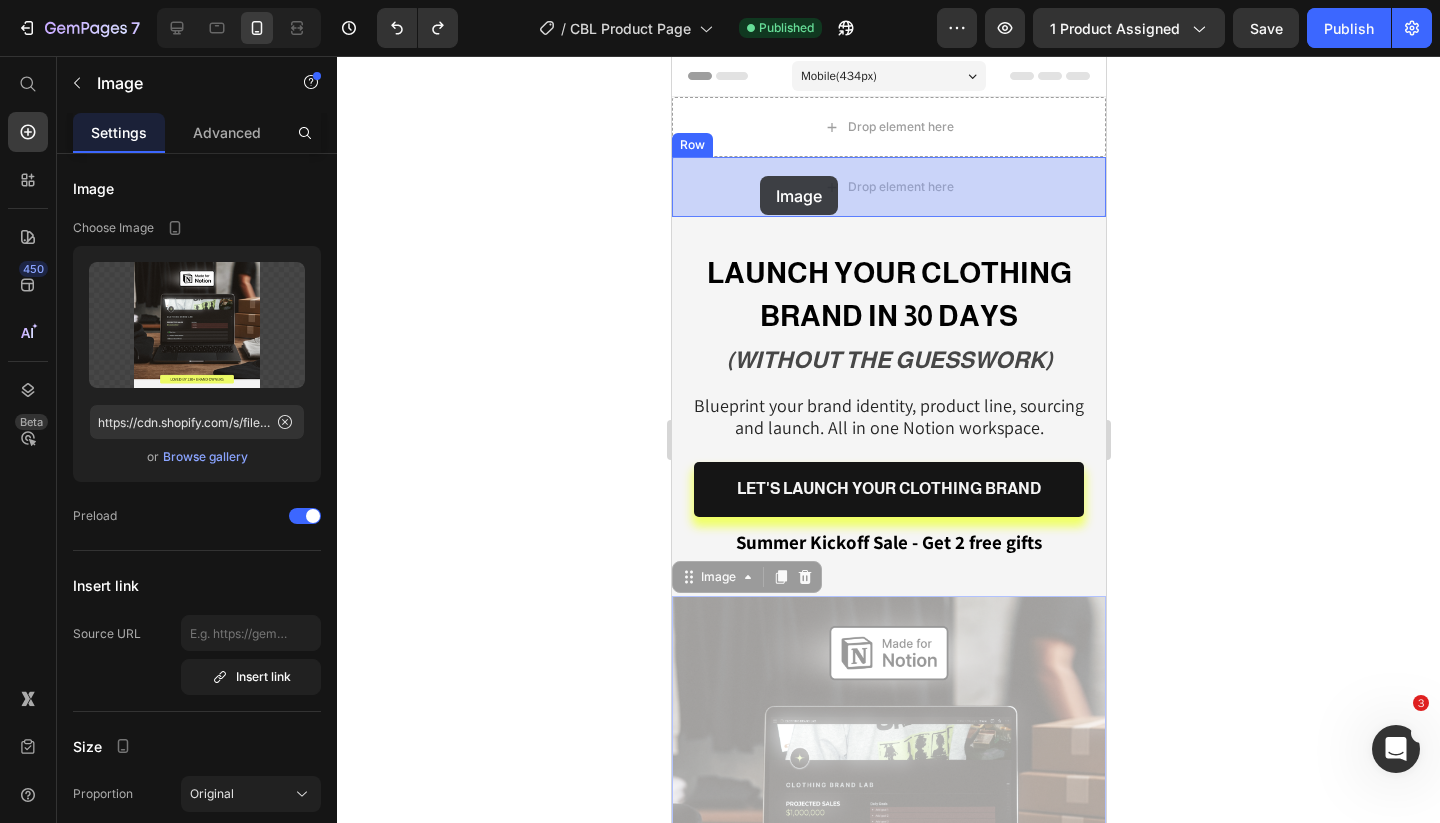 drag, startPoint x: 691, startPoint y: 350, endPoint x: 759, endPoint y: 176, distance: 186.81541 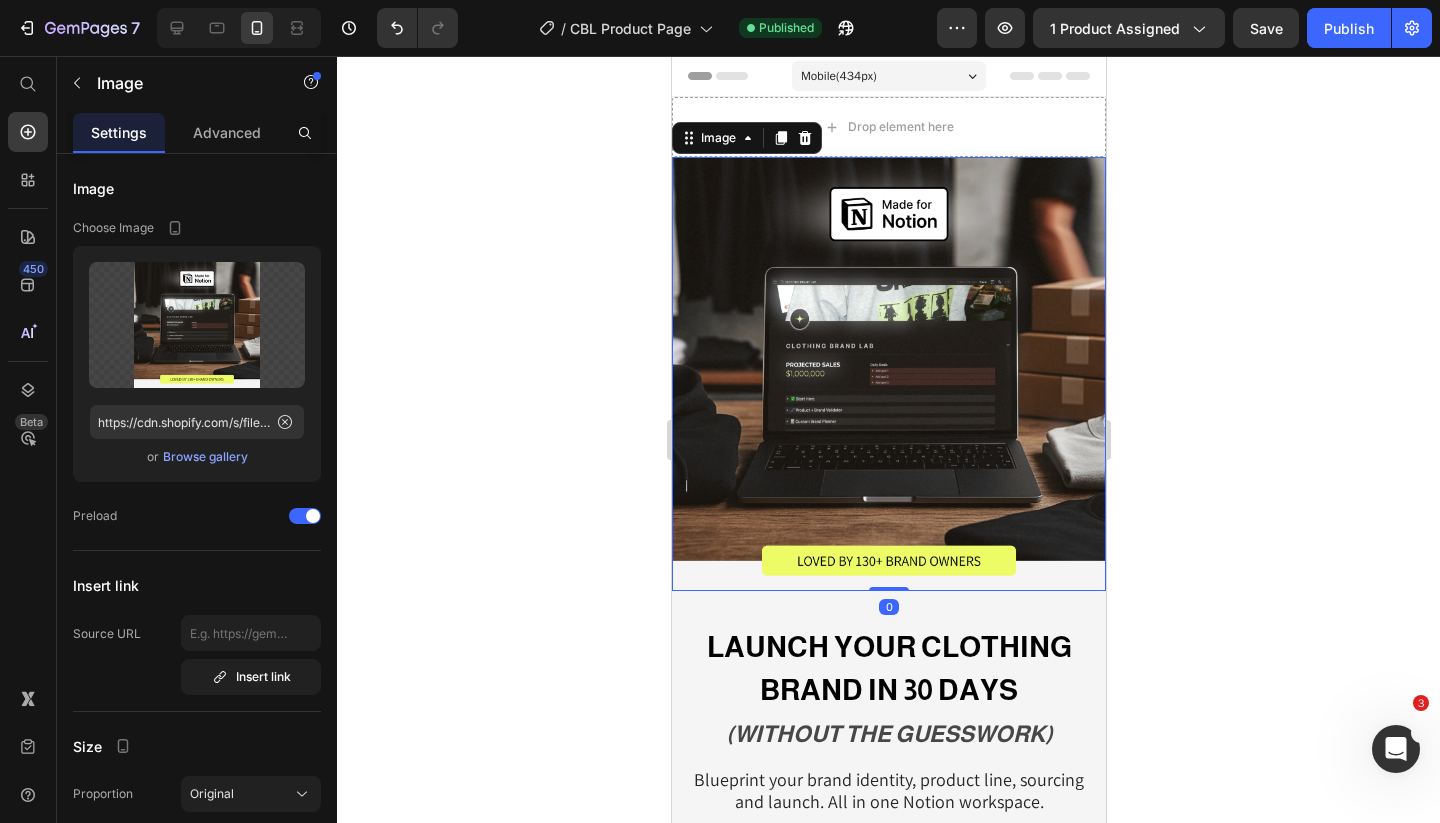 click at bounding box center [888, 374] 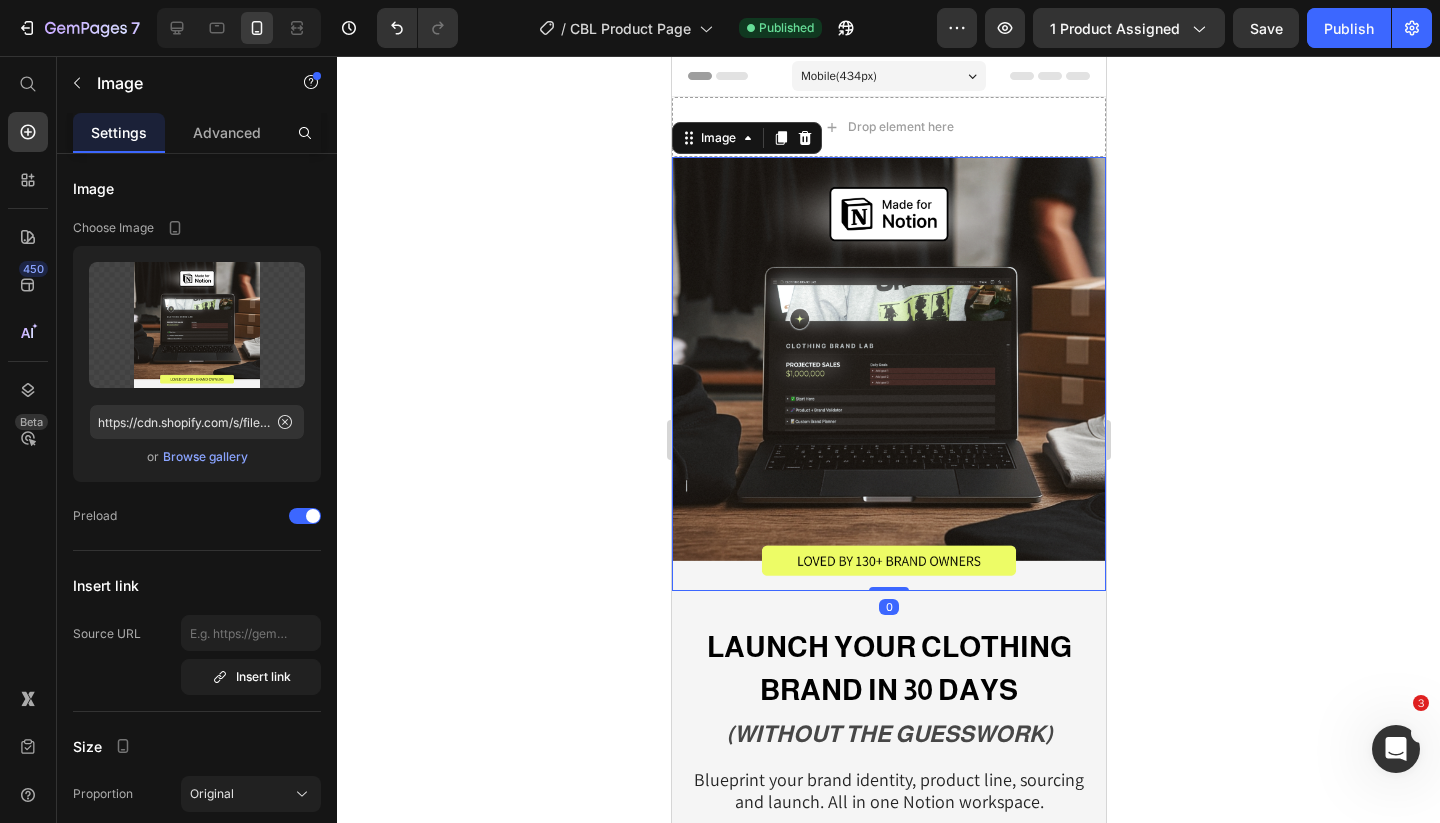 click 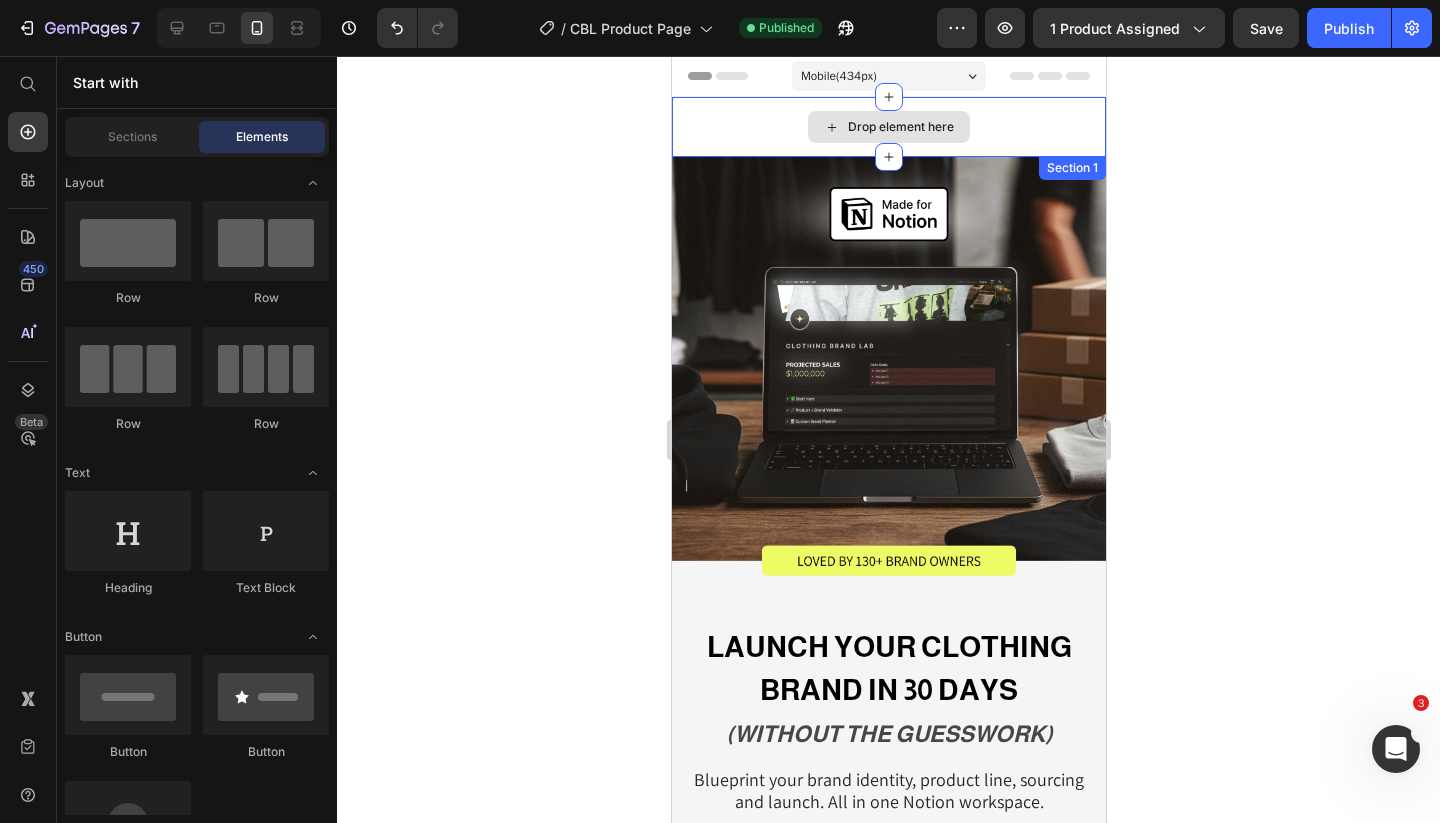 click on "Drop element here" at bounding box center (888, 127) 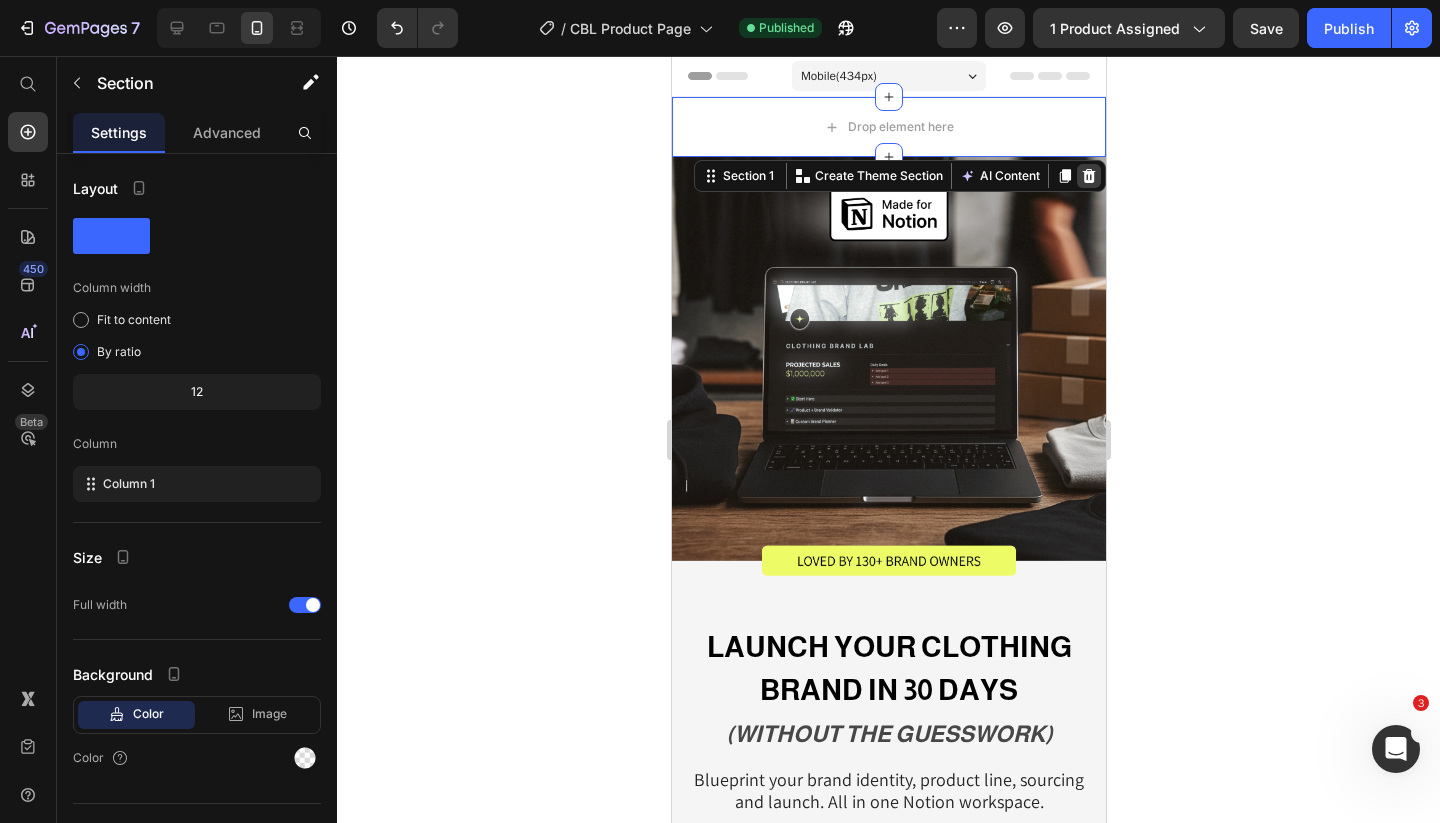 click 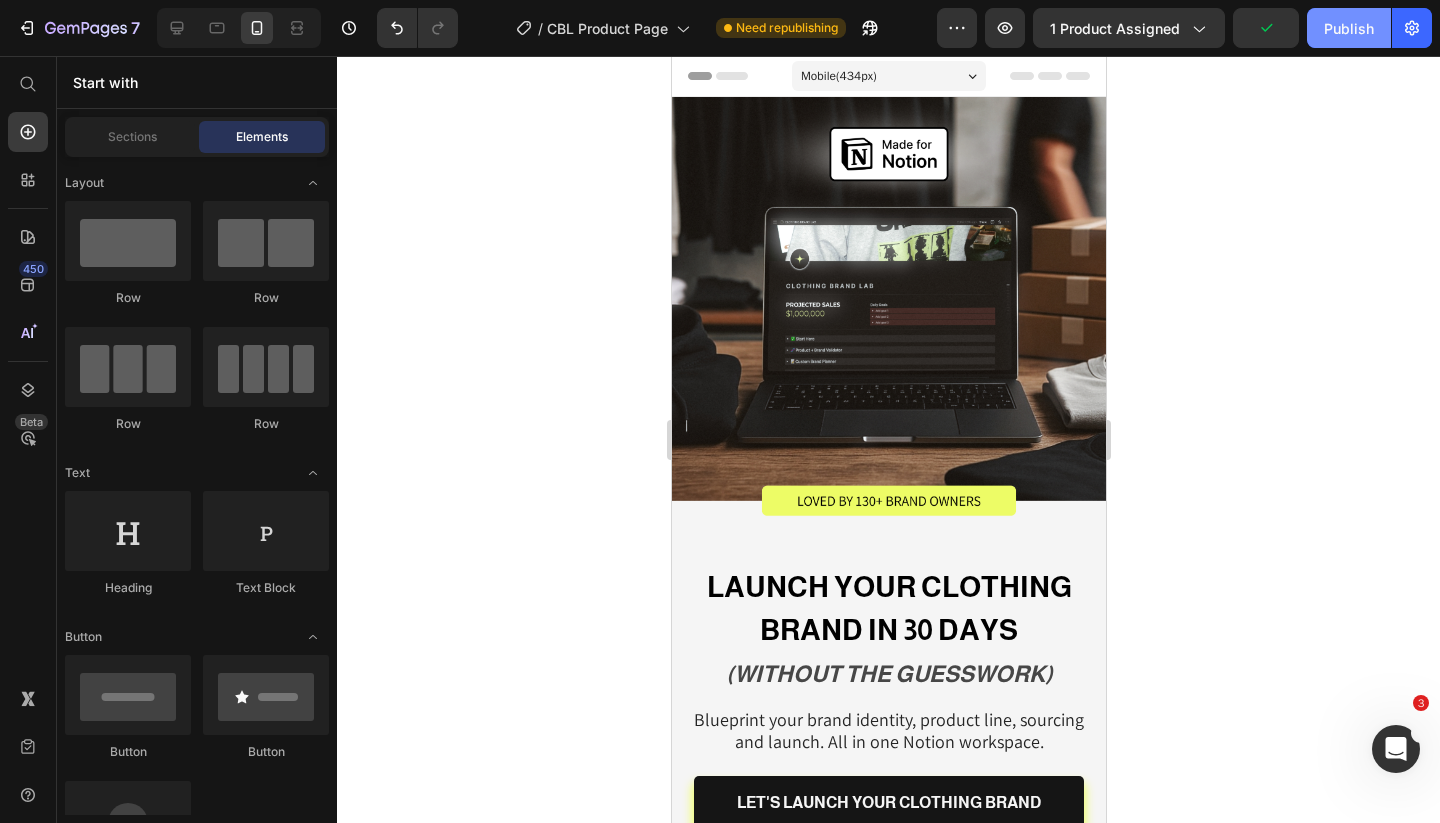 click on "Publish" 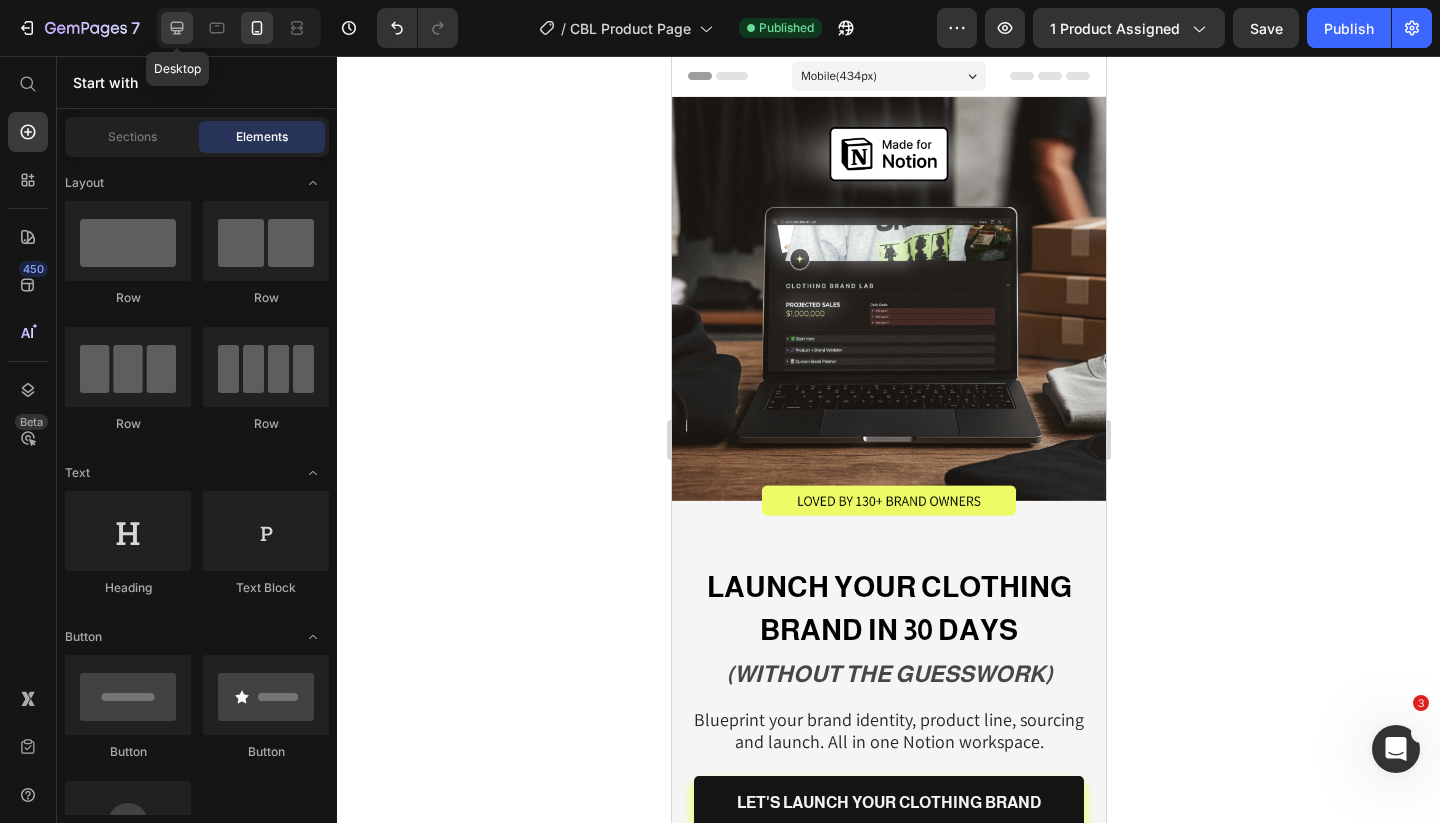 click 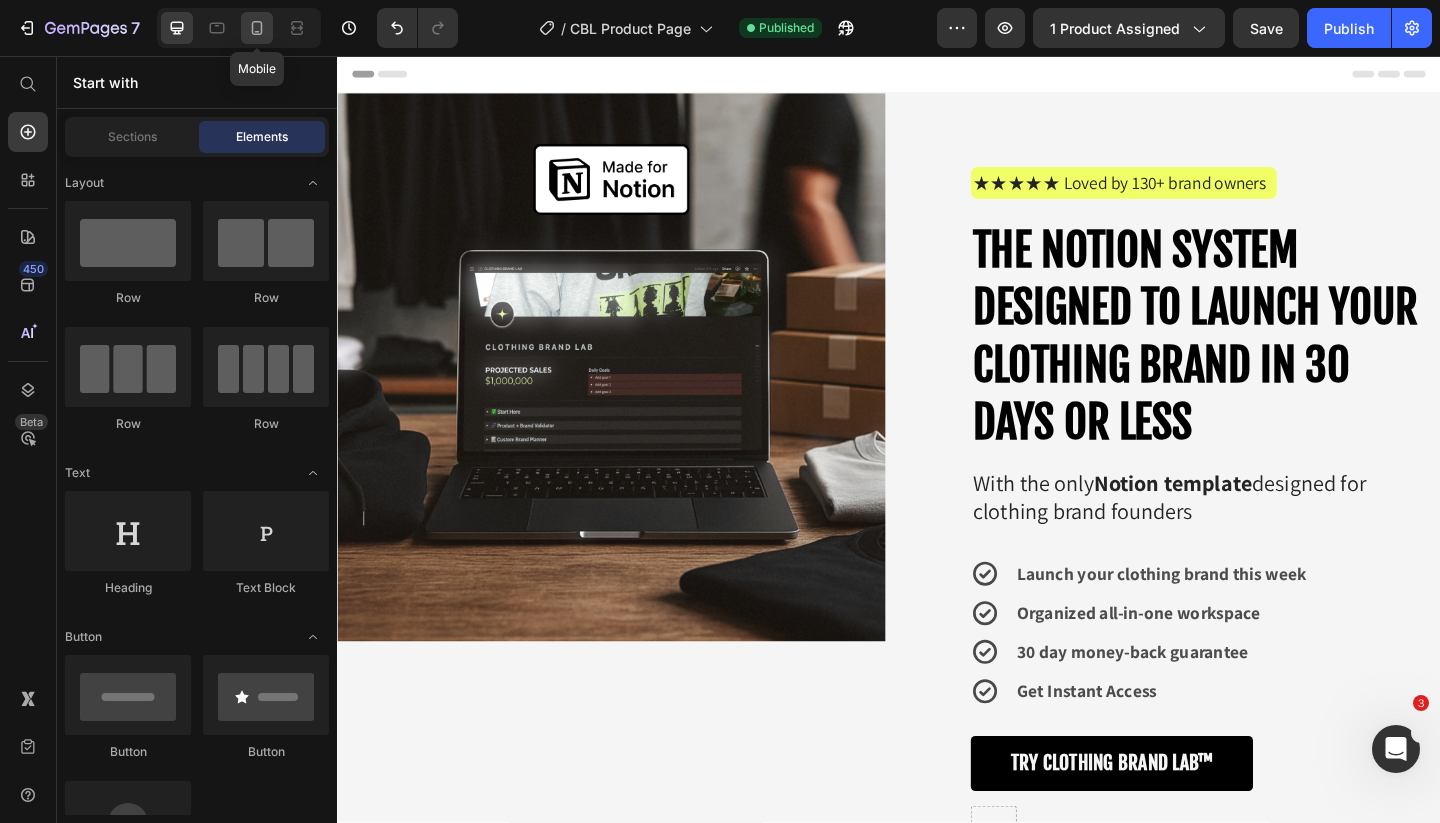 click 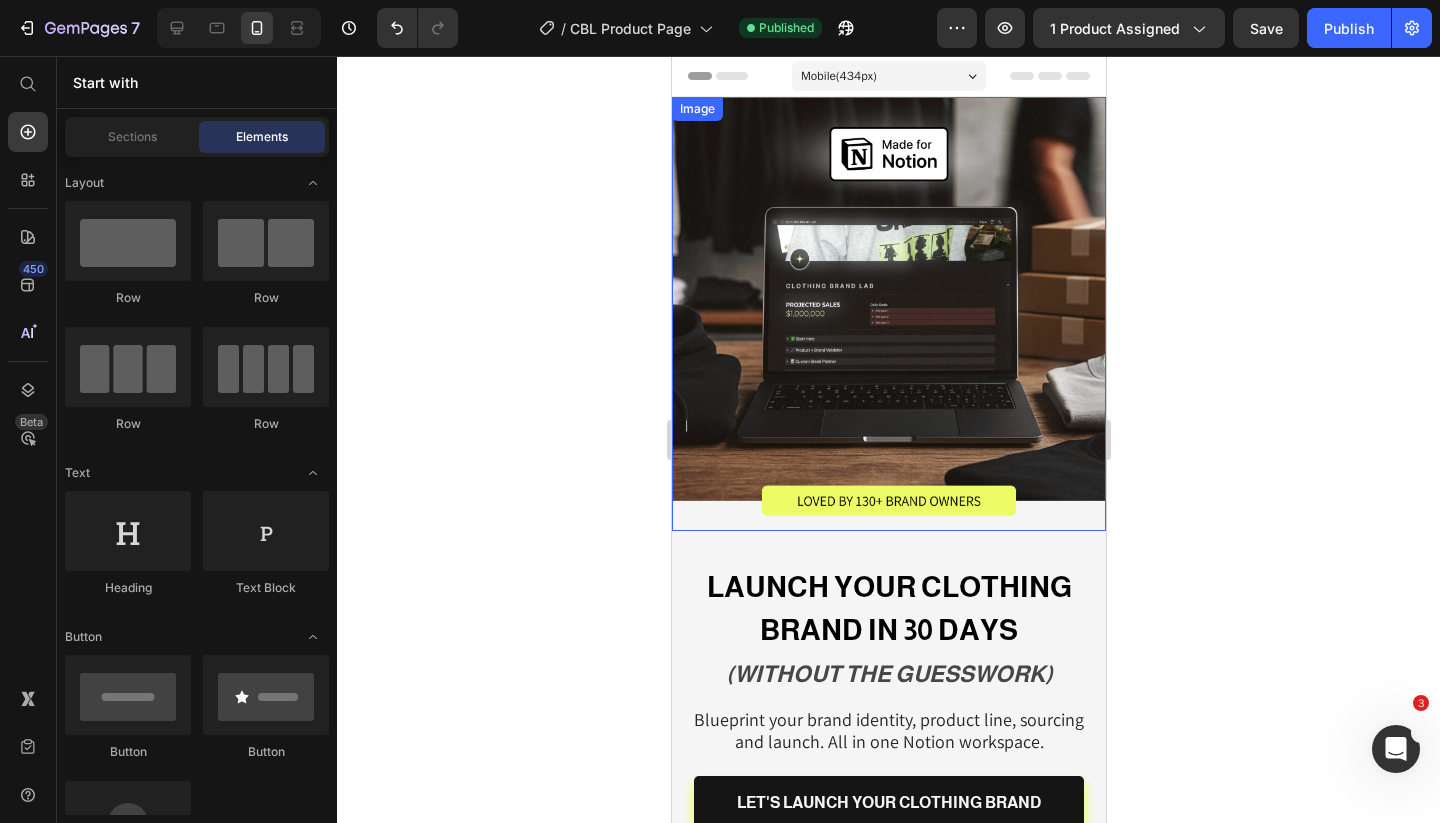 scroll, scrollTop: 47, scrollLeft: 0, axis: vertical 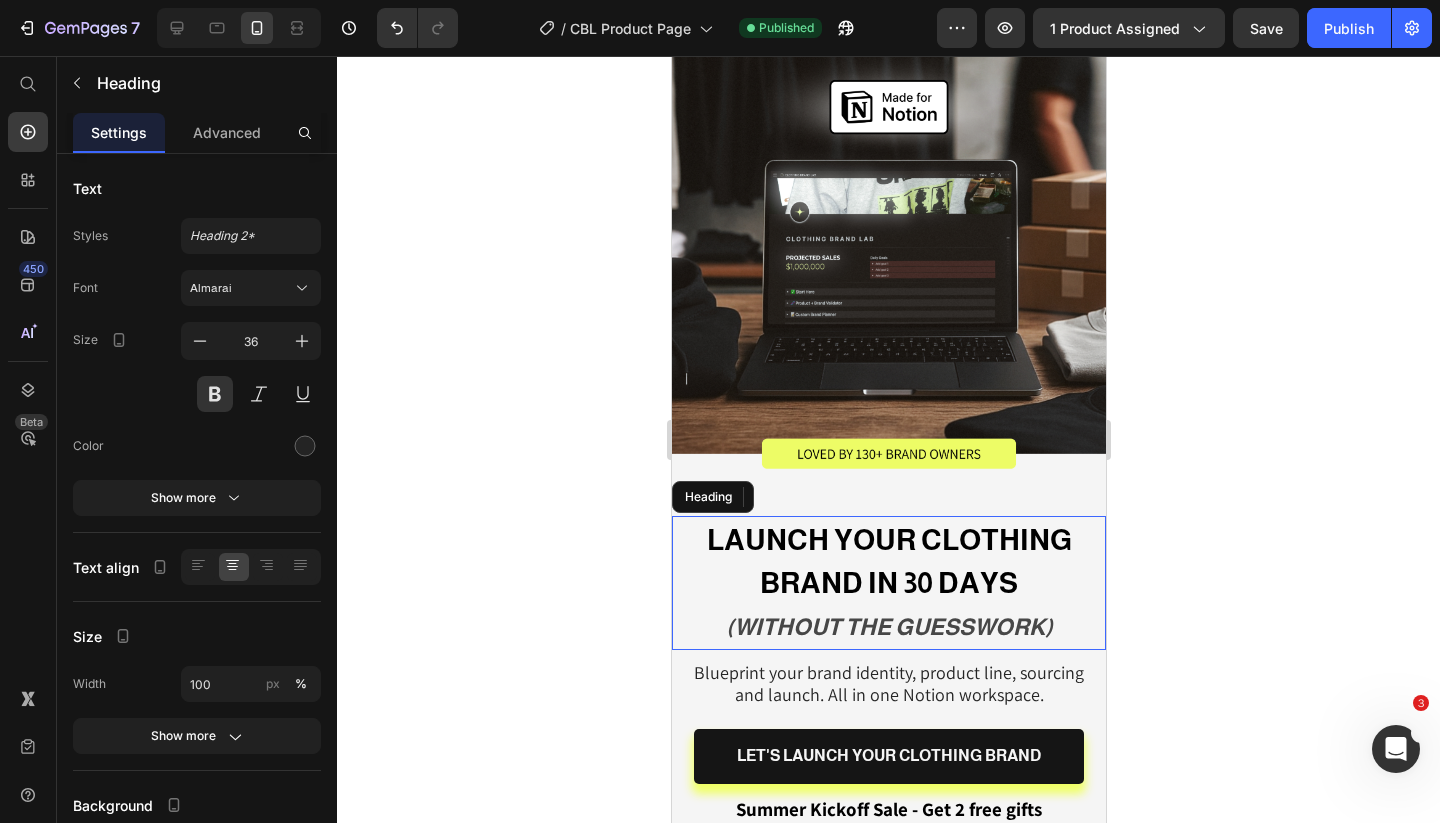 click on "LAUNCH YOUR CLOTHING BRAND IN 30 DAYS" at bounding box center (888, 561) 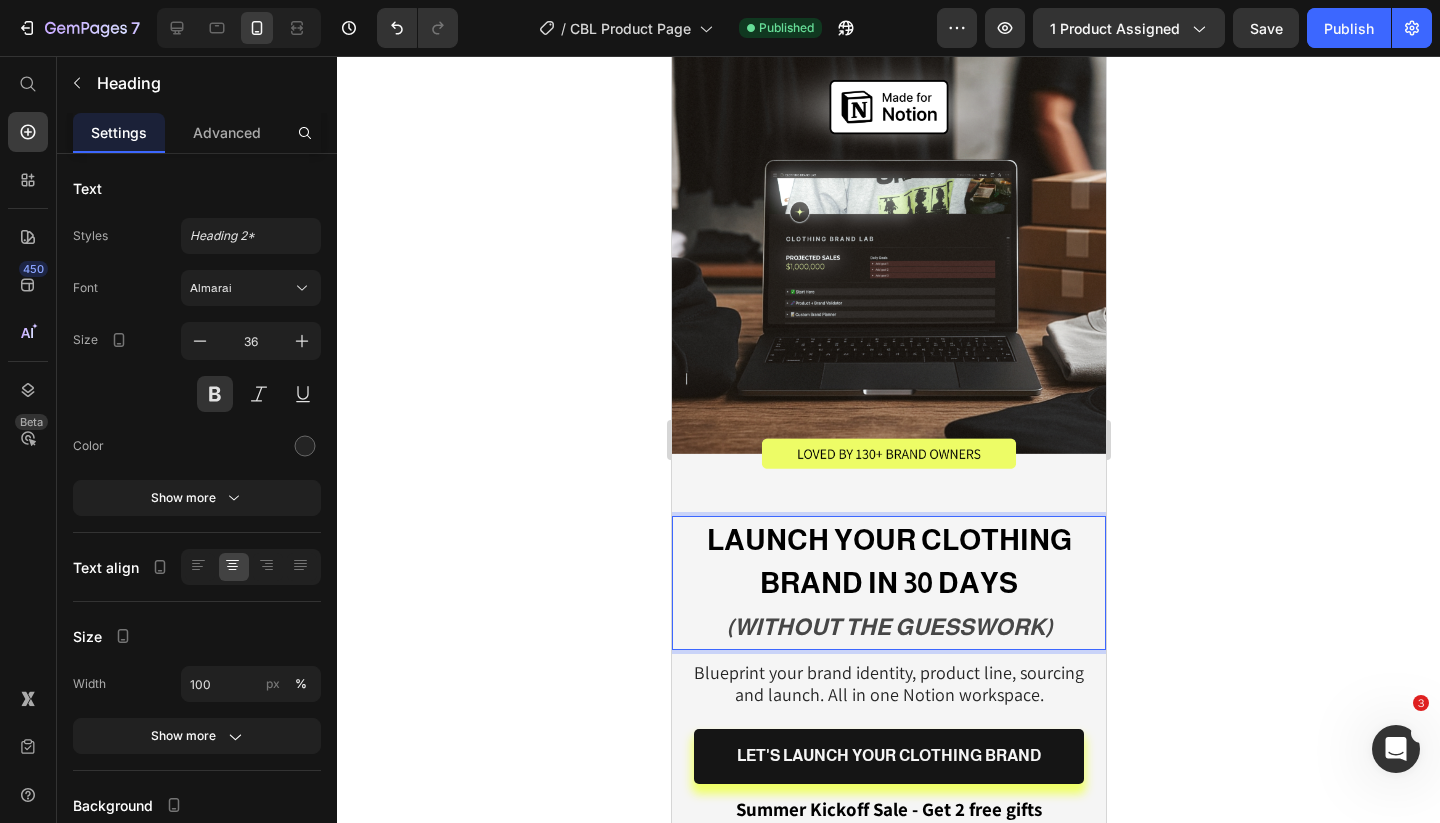click on "LAUNCH YOUR CLOTHING BRAND IN 30 DAYS" at bounding box center (888, 561) 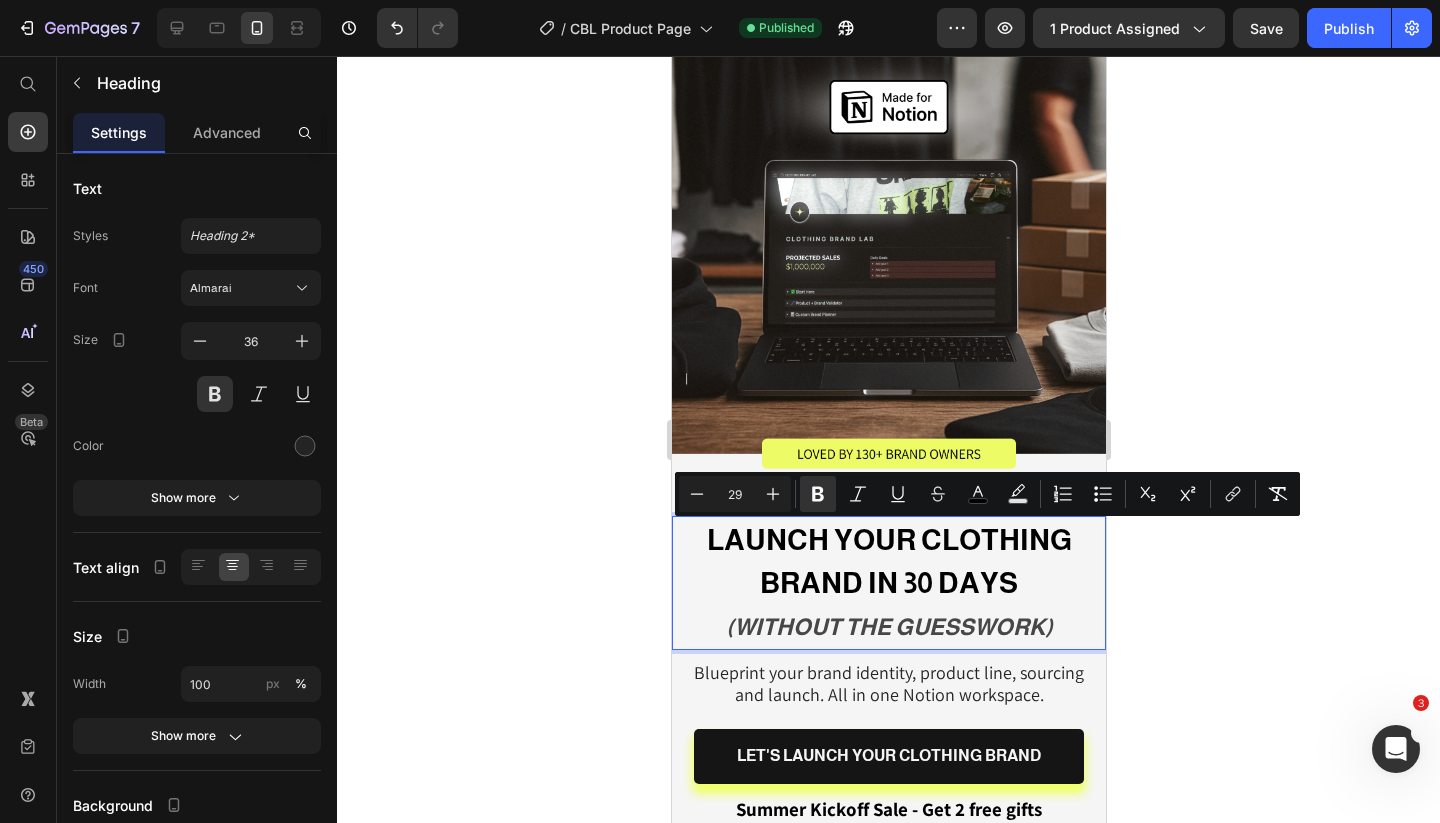 click on "LAUNCH YOUR CLOTHING BRAND IN 30 DAYS (WITHOUT THE GUESSWORK)" at bounding box center [888, 583] 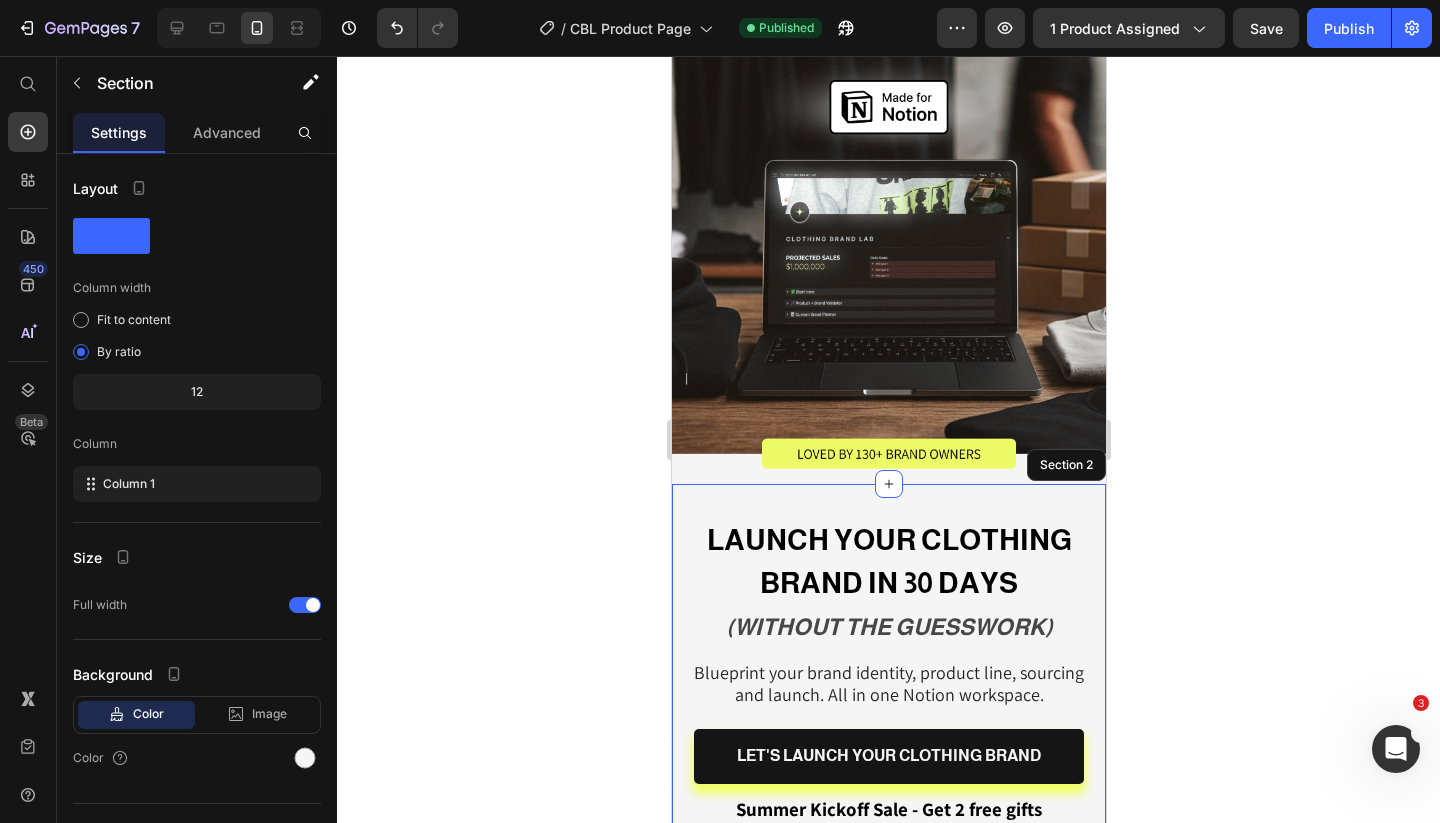 click on "Image  ★★★★★ Loved by 130+ brand owners Text Block THE NOTION SYSTEM DESIGNED TO LAUNCH YOUR CLOTHING BRAND IN 30 DAYS OR LESS Heading With the only  Notion template  designed for clothing brand founders Text Block
Launch your clothing brand this week
Organized all-in-one workspace
30 day money-back guarantee
Get Instant Access Item List TRY Clothing Brand LaB™ Button
Row Row Row Section 1 ⁠⁠⁠⁠⁠⁠⁠ LAUNCH YOUR CLOTHING BRAND IN 30 DAYS (WITHOUT THE GUESSWORK) Heading   10 Blueprint your brand identity, product line, sourcing and launch. All in one Notion workspace. Text Block LET'S LAUNCH YOUR CLOTHING BRAND Button Summer Kickoff Sale - Get 2 free gifts Text Block Section 2  ★★★★★ Loved by 130+ brand owners Text Block Section 3
Drop element here Section 4
Launch your clothing brand this week
Organized all-in-one workspace" at bounding box center [888, 2788] 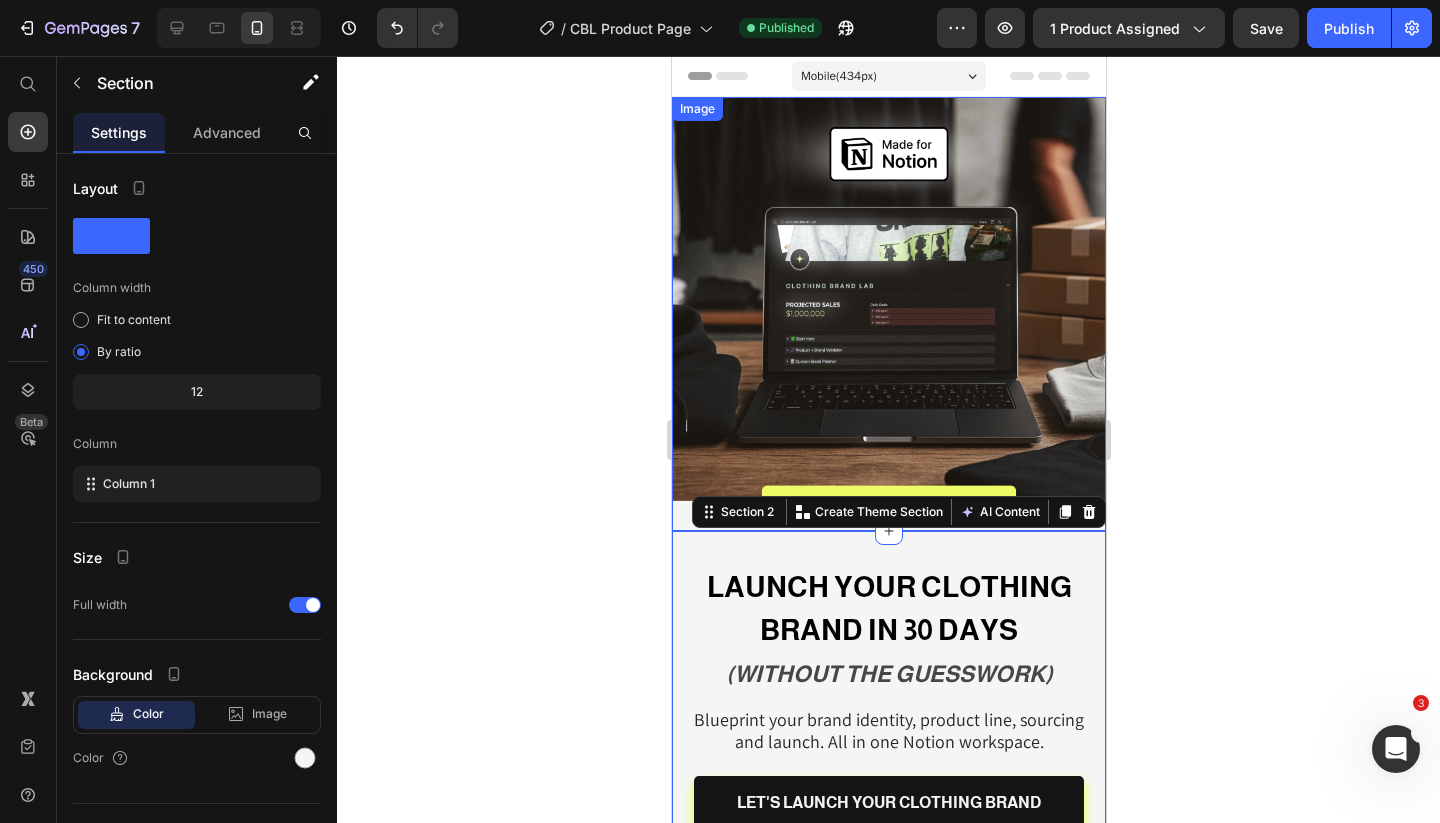 scroll, scrollTop: 22, scrollLeft: 0, axis: vertical 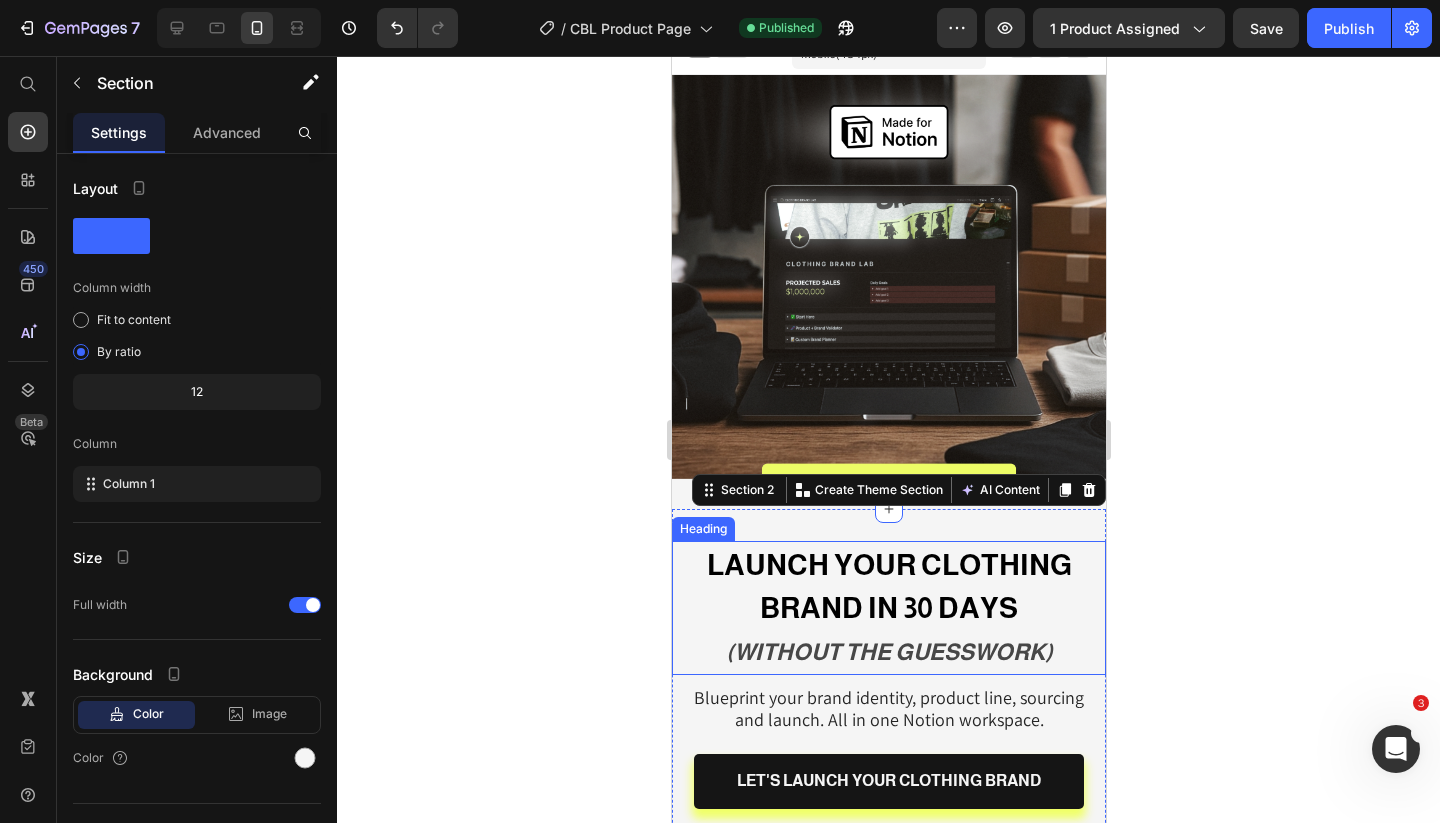 click on "⁠⁠⁠⁠⁠⁠⁠ LAUNCH YOUR CLOTHING BRAND IN 30 DAYS (WITHOUT THE GUESSWORK)" at bounding box center (888, 608) 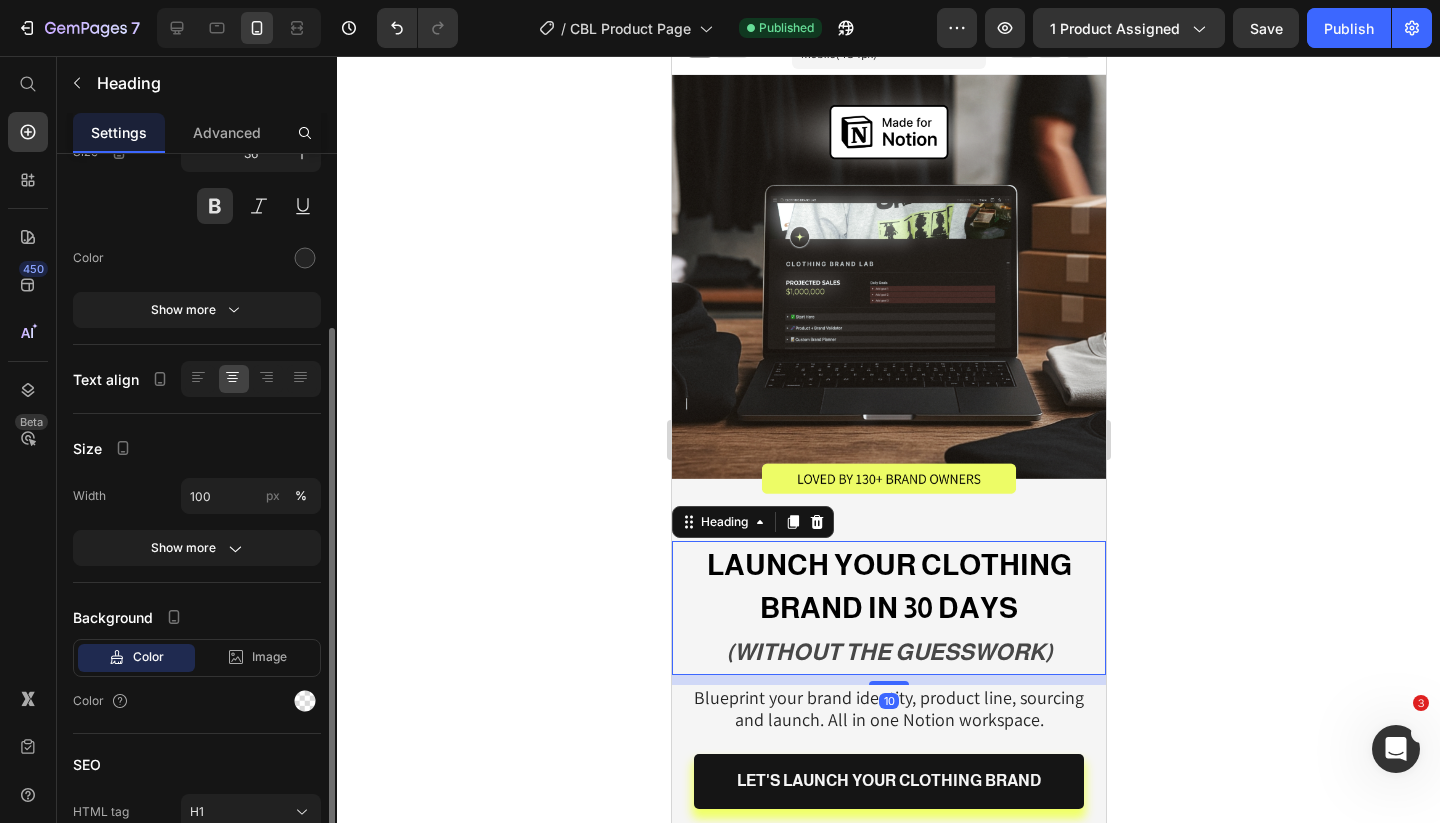 scroll, scrollTop: 211, scrollLeft: 0, axis: vertical 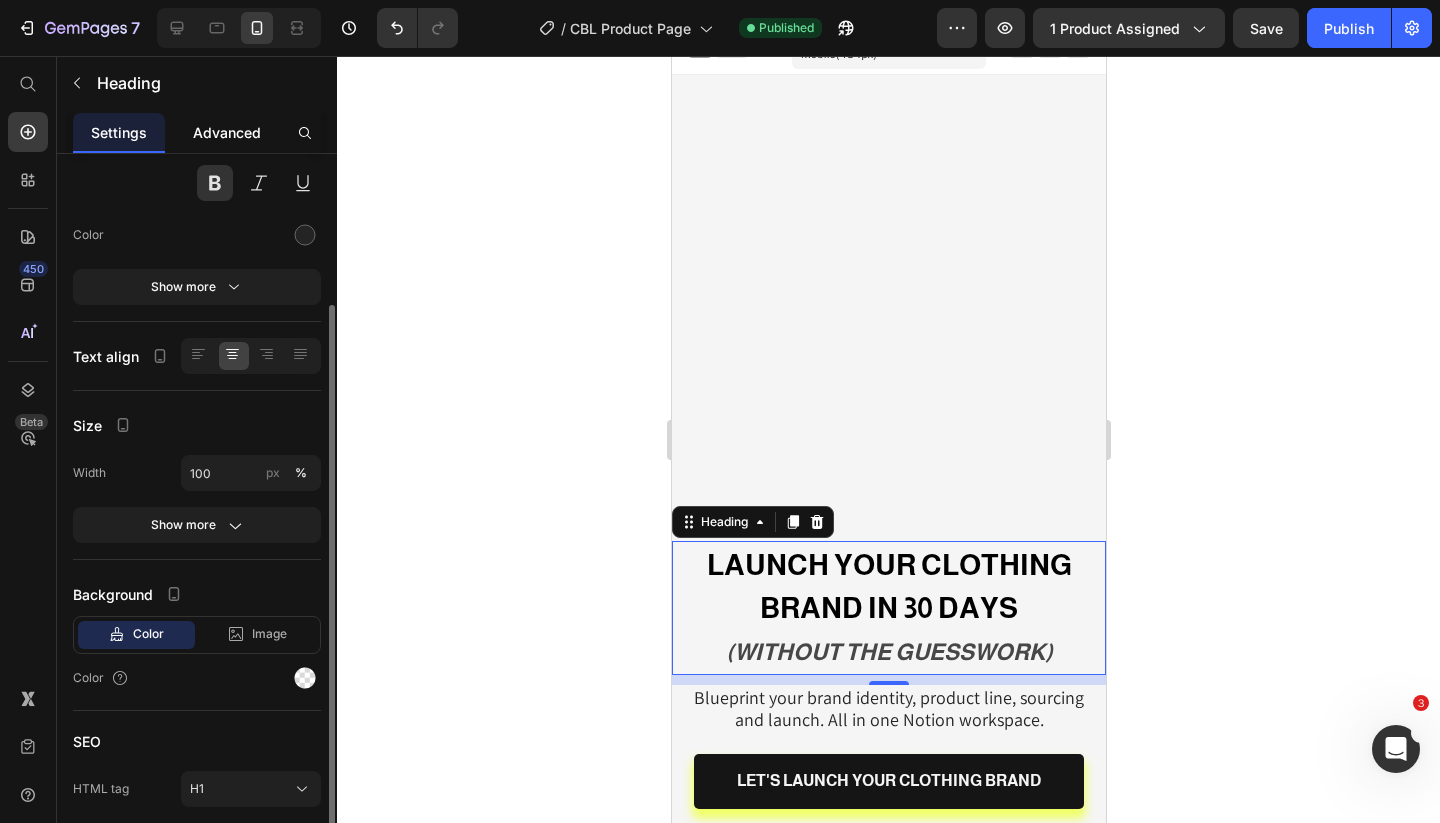 click on "Advanced" 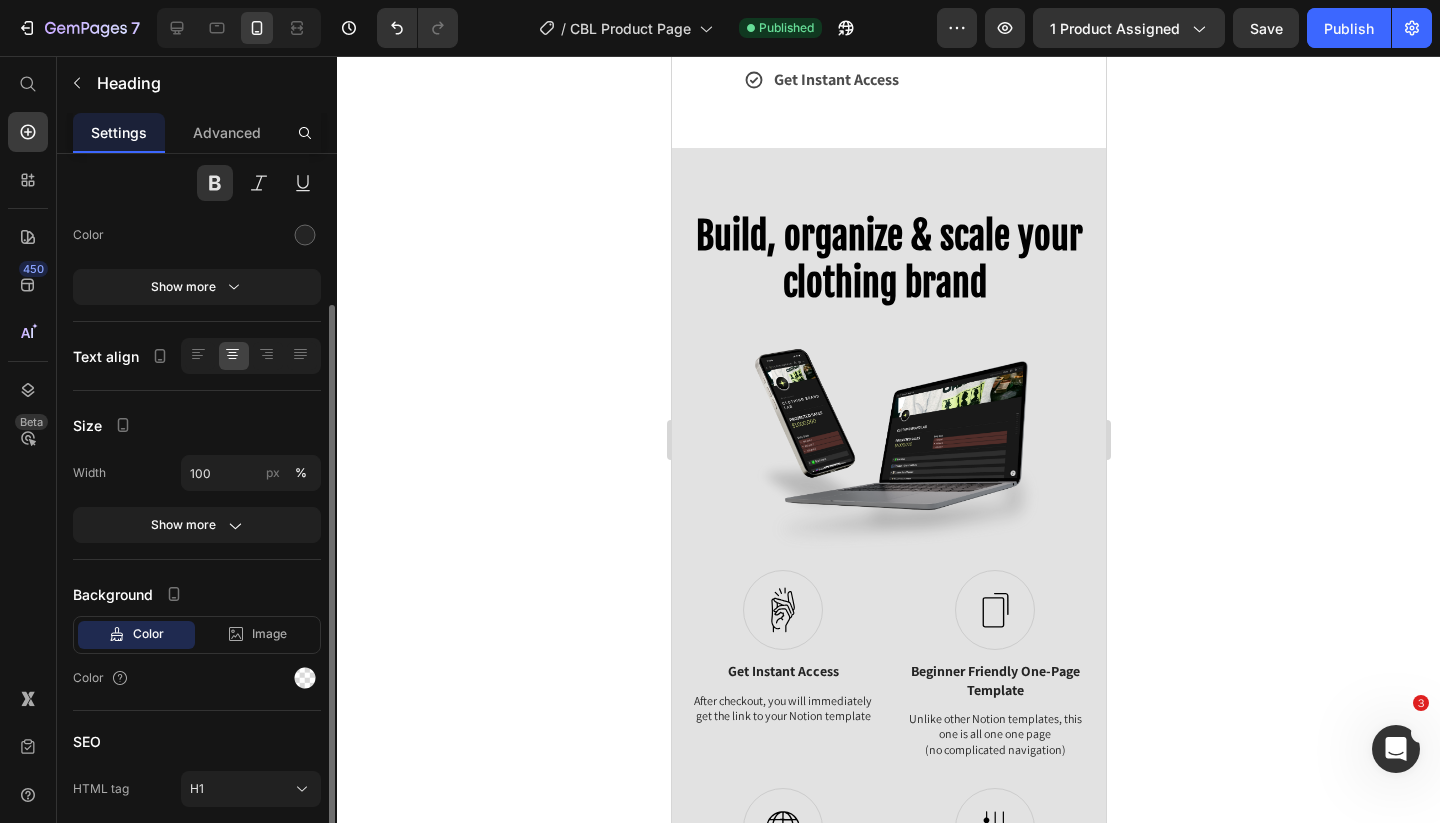 scroll, scrollTop: 0, scrollLeft: 0, axis: both 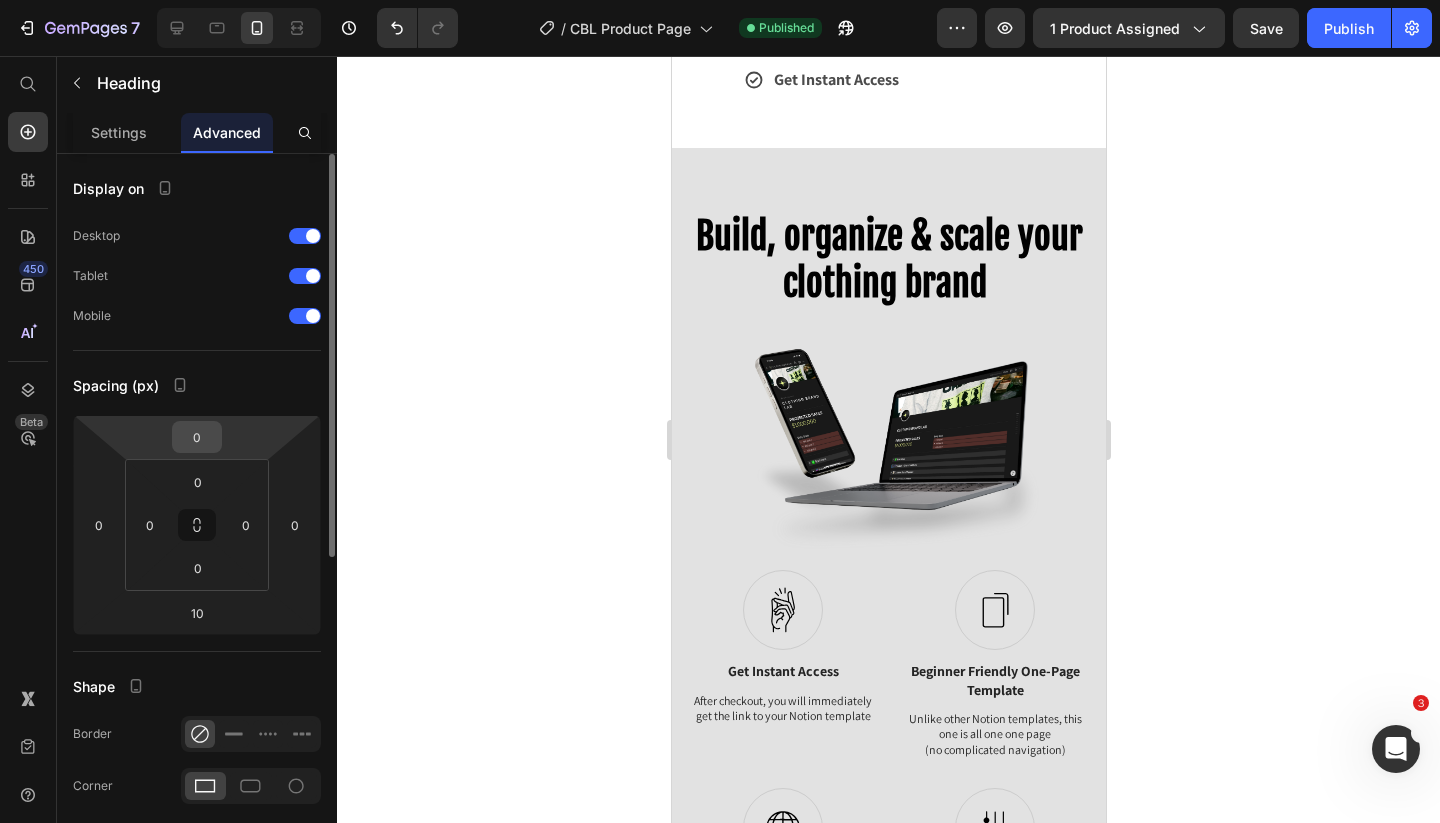 click on "0" at bounding box center (197, 437) 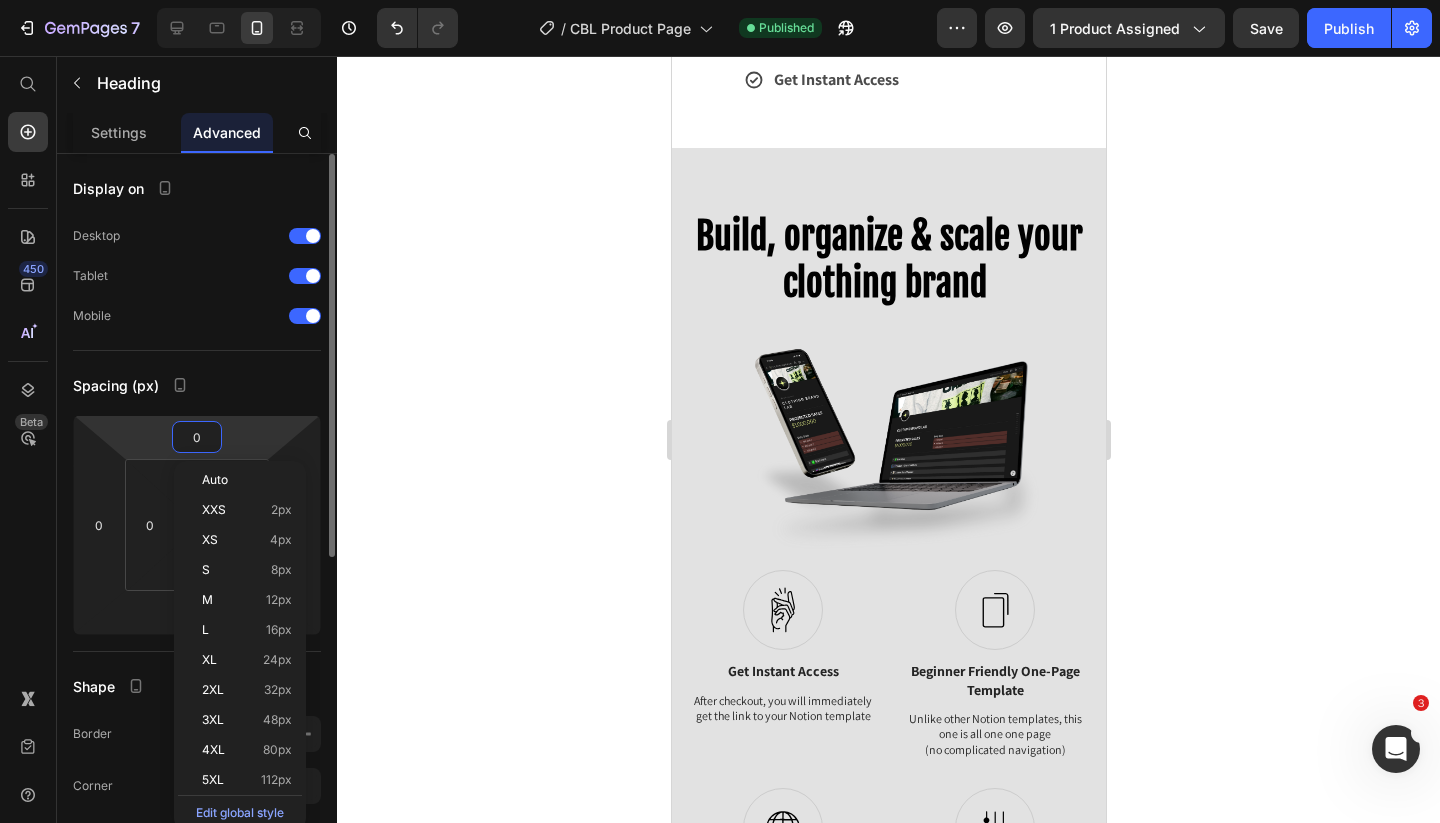 click on "0" at bounding box center [197, 437] 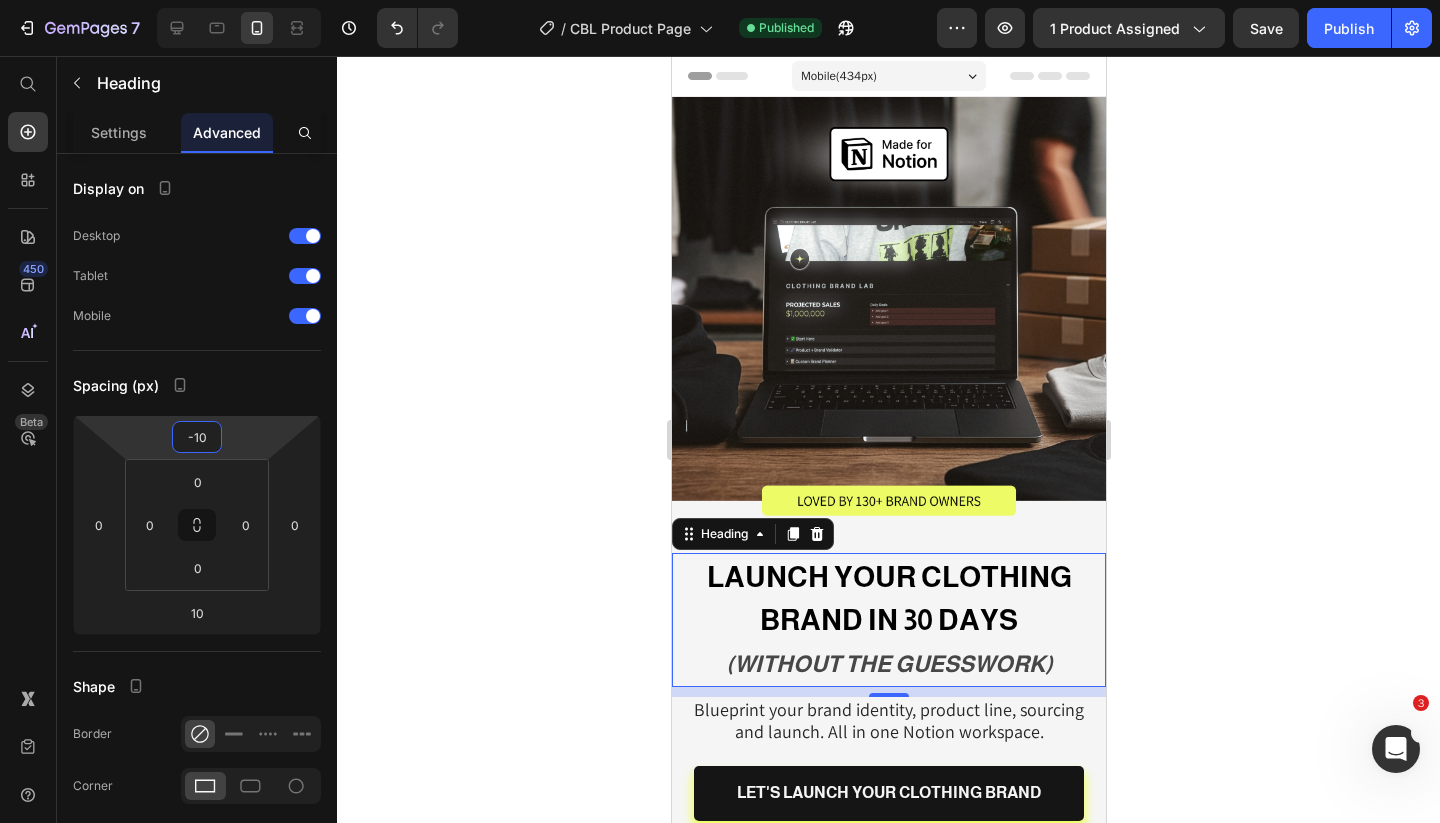 scroll, scrollTop: 0, scrollLeft: 0, axis: both 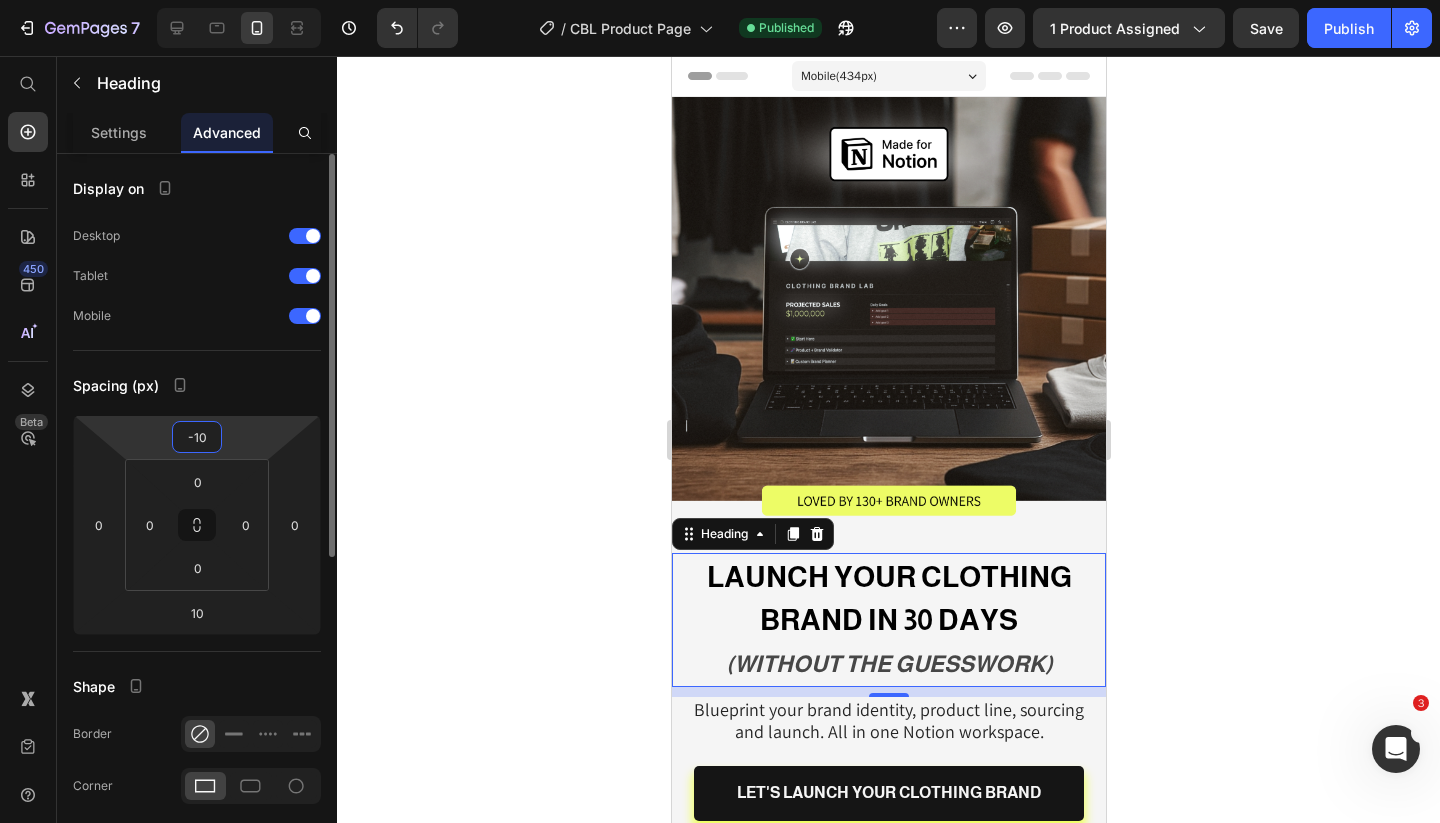 type on "-1" 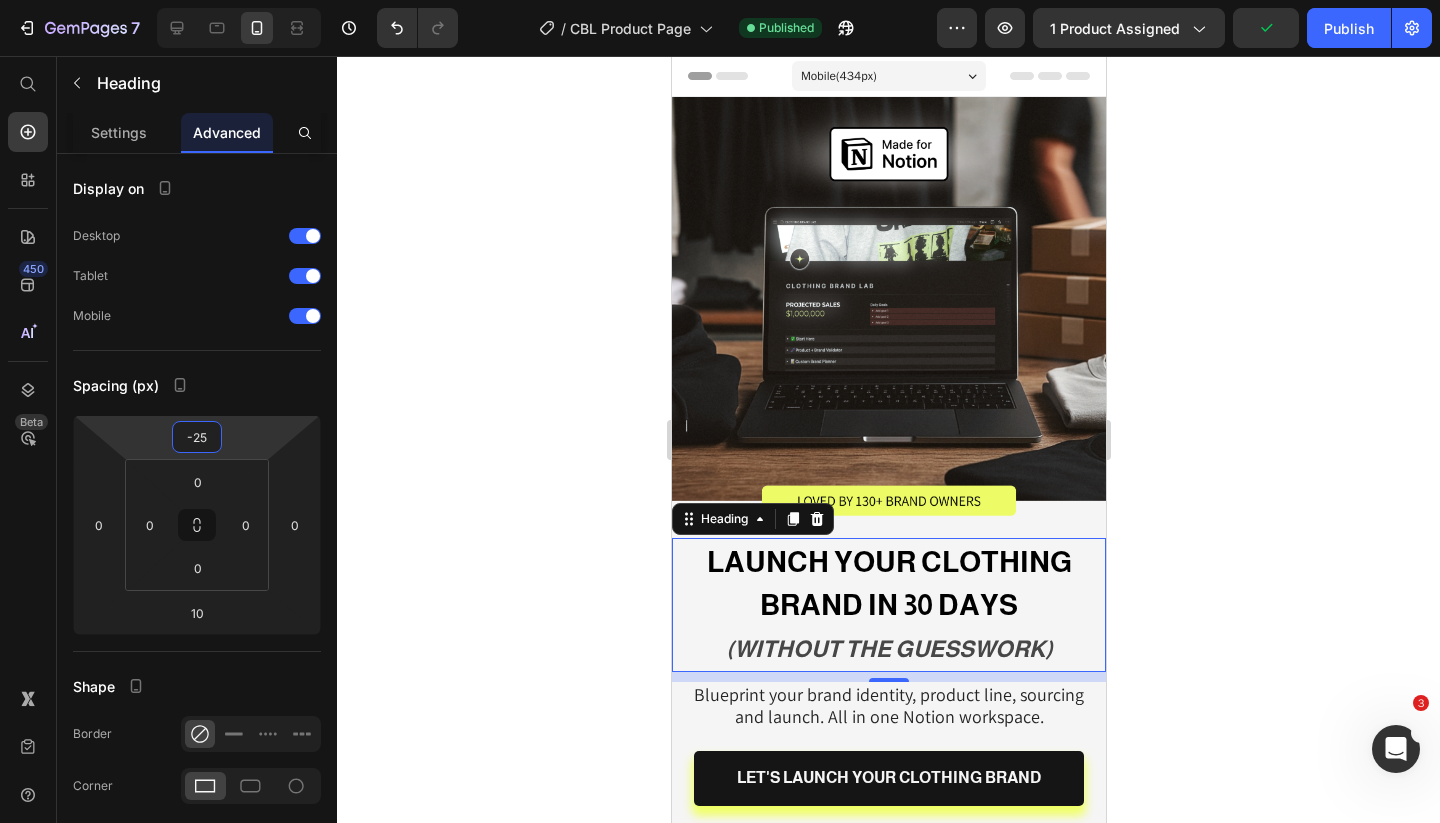 type on "-25" 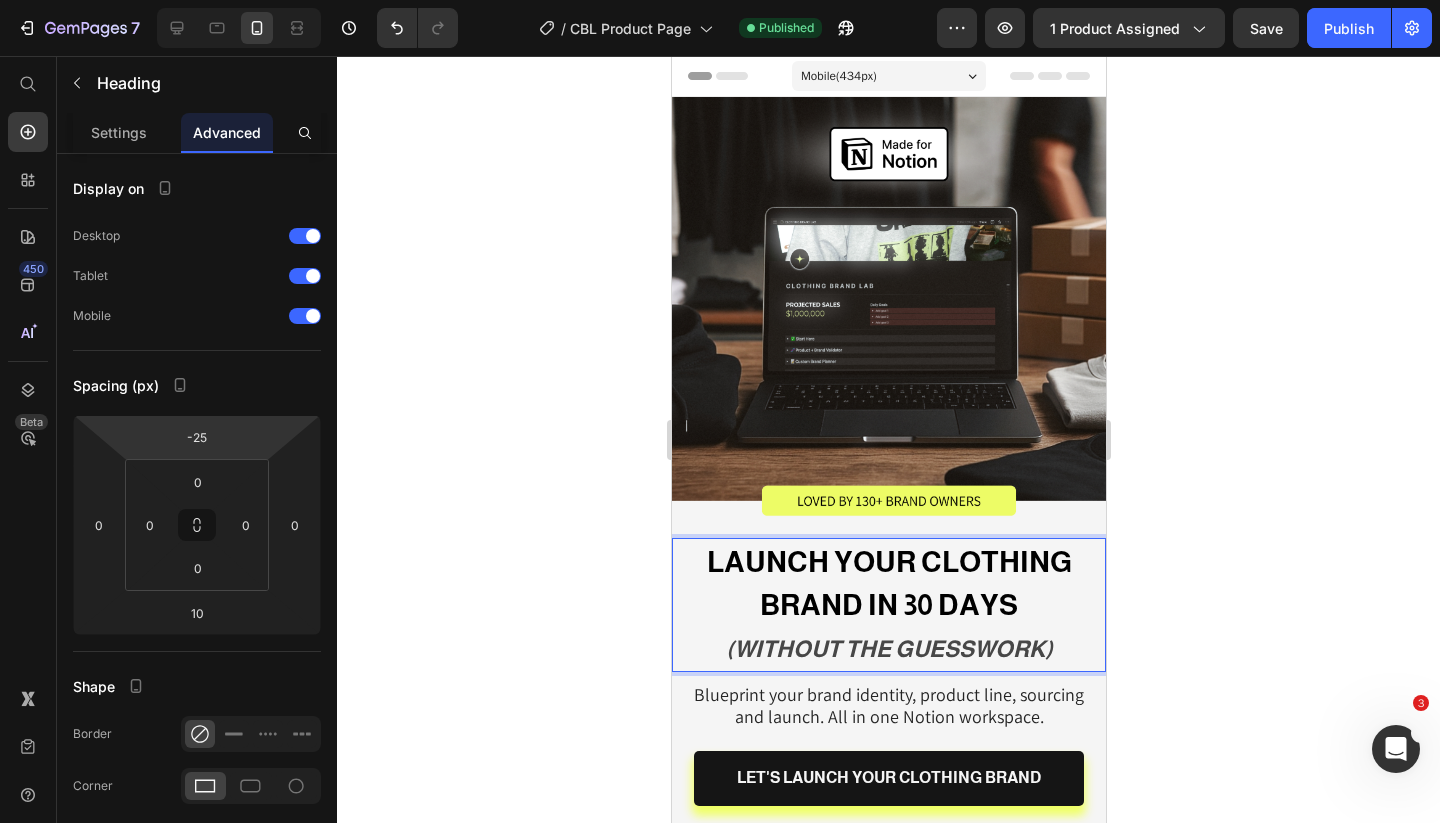 click on "LAUNCH YOUR CLOTHING BRAND IN 30 DAYS" at bounding box center [888, 583] 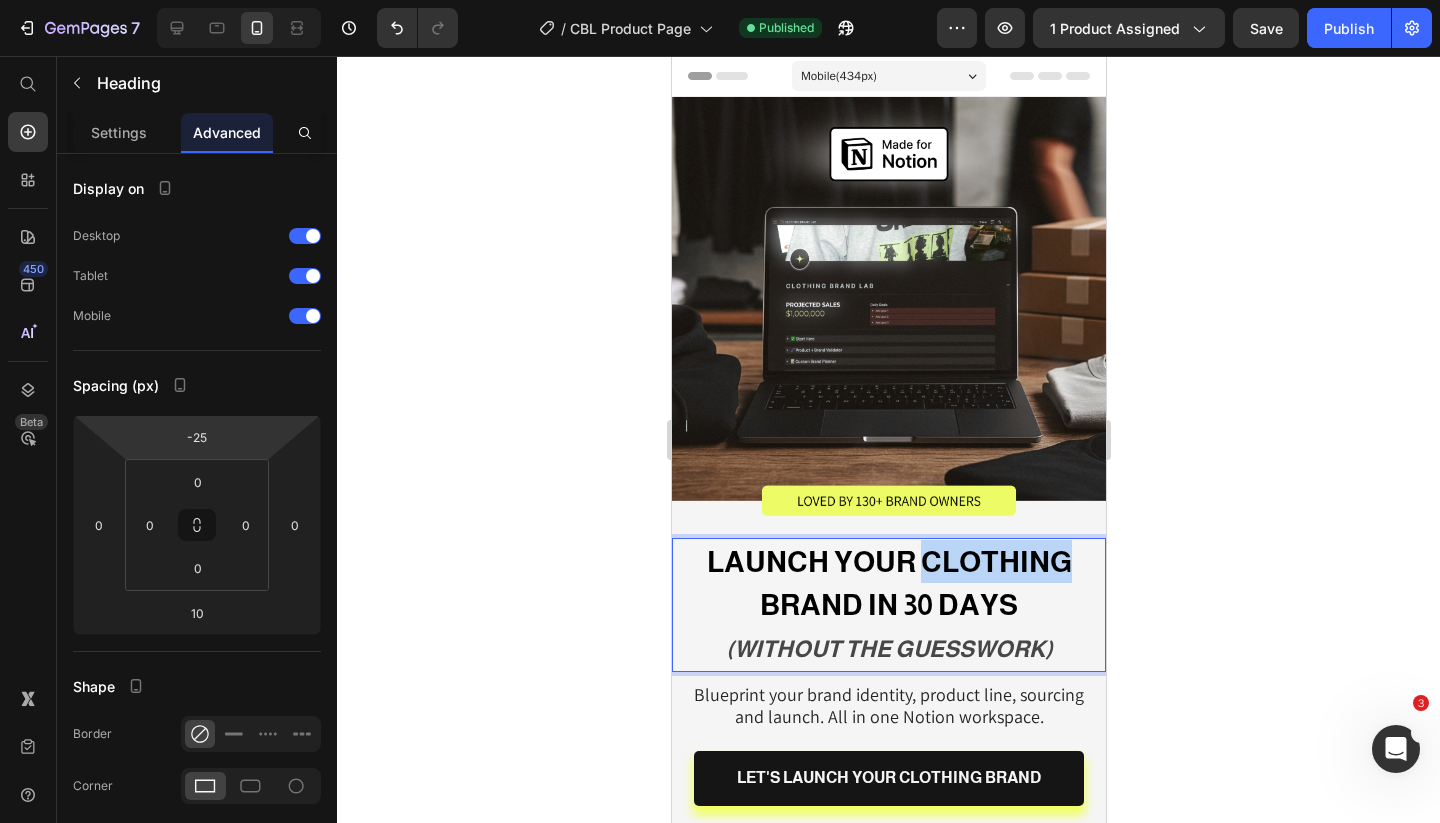 click on "LAUNCH YOUR CLOTHING BRAND IN 30 DAYS" at bounding box center [888, 583] 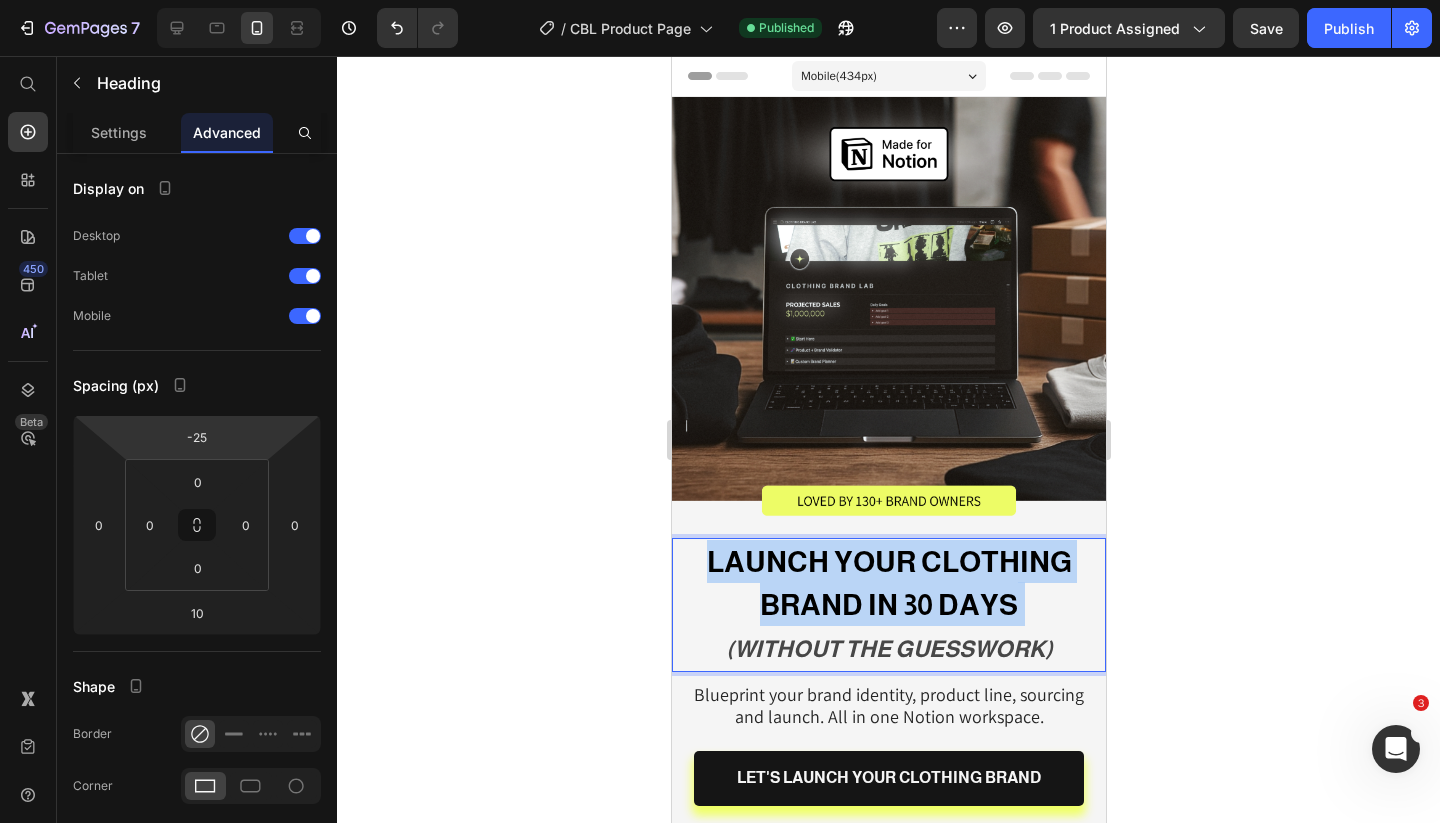 click on "LAUNCH YOUR CLOTHING BRAND IN 30 DAYS" at bounding box center [888, 583] 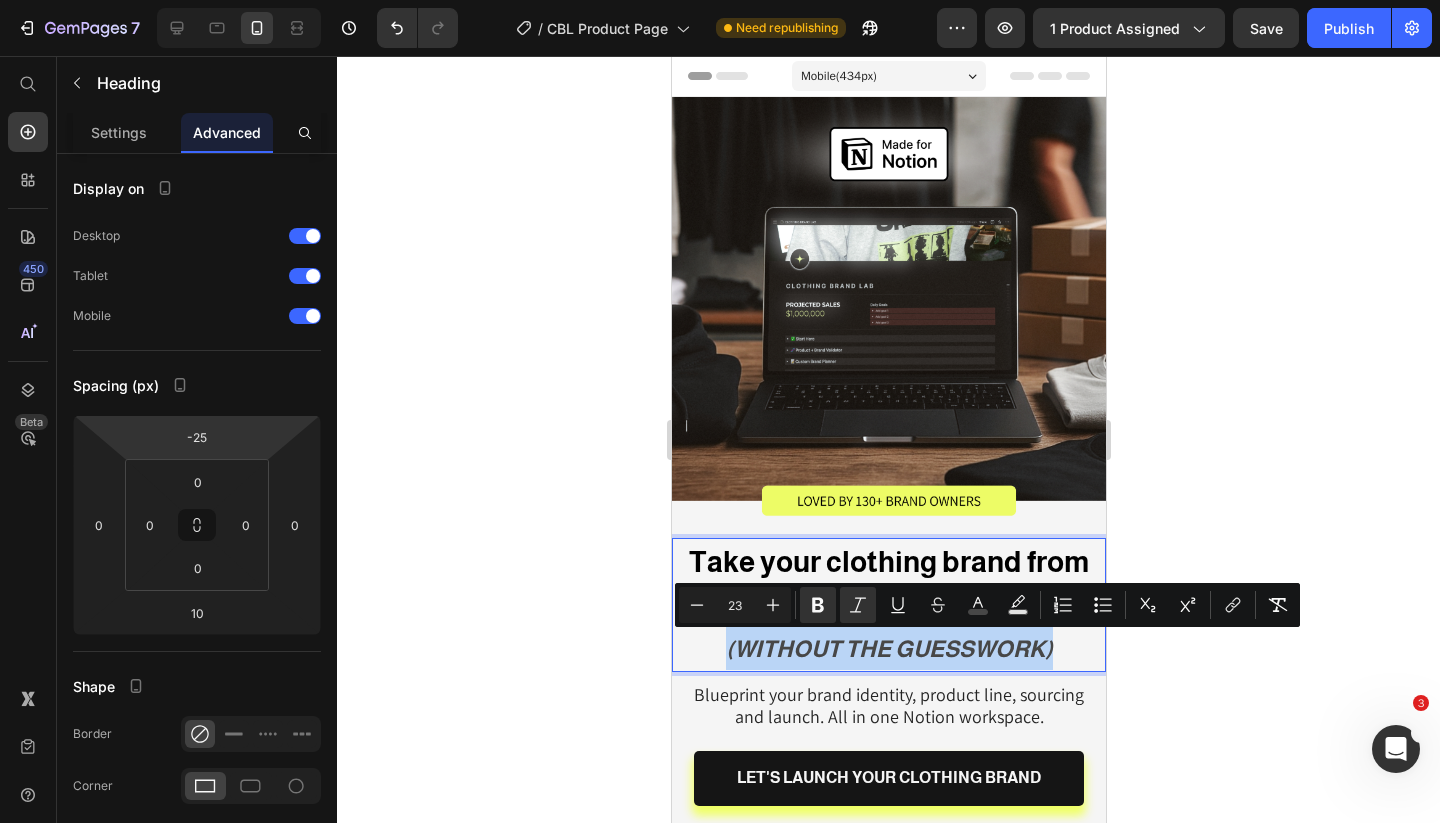 drag, startPoint x: 1060, startPoint y: 647, endPoint x: 721, endPoint y: 637, distance: 339.14746 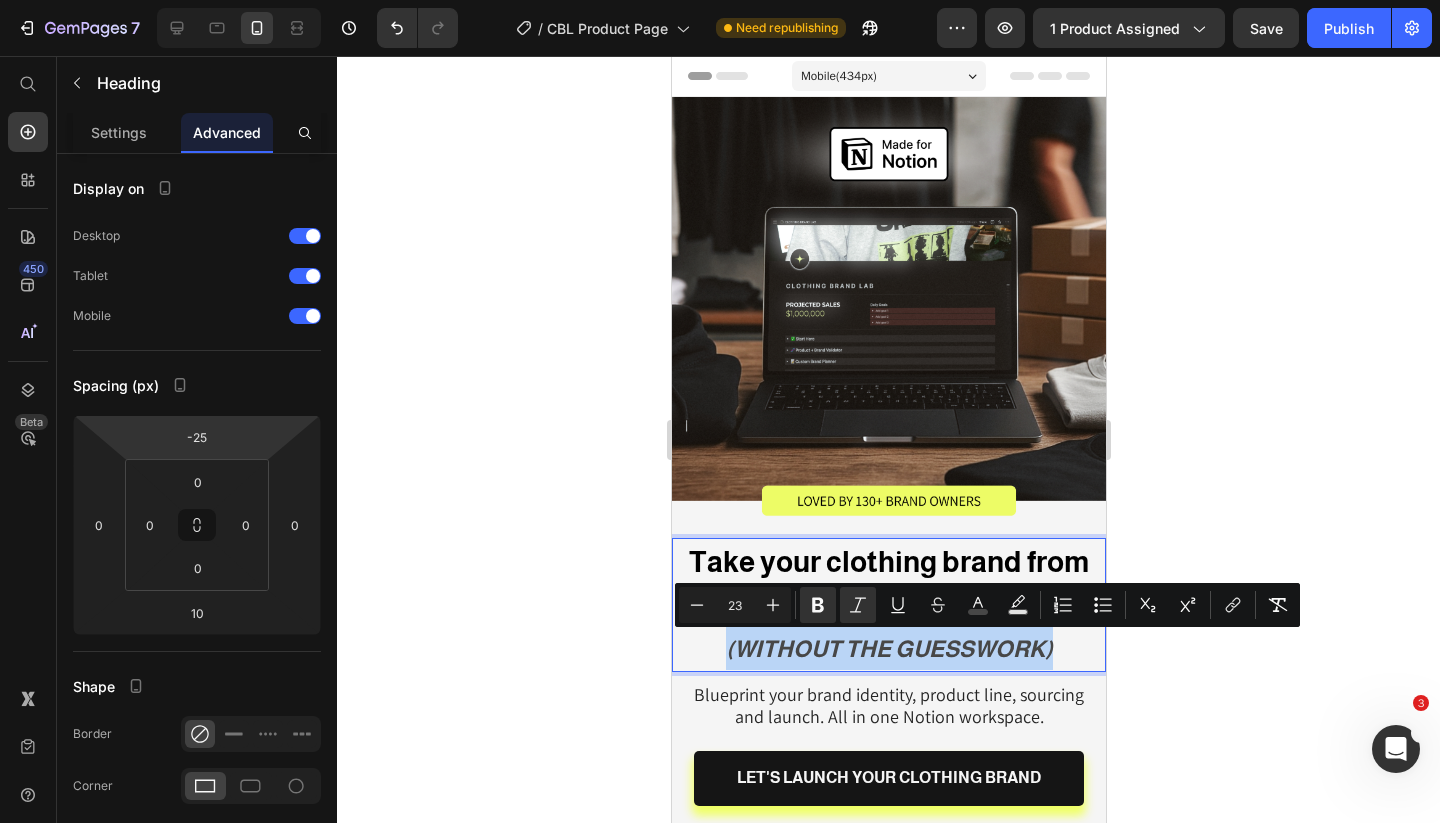 click on "Take your clothing brand from idea to income (WITHOUT THE GUESSWORK)" at bounding box center [888, 605] 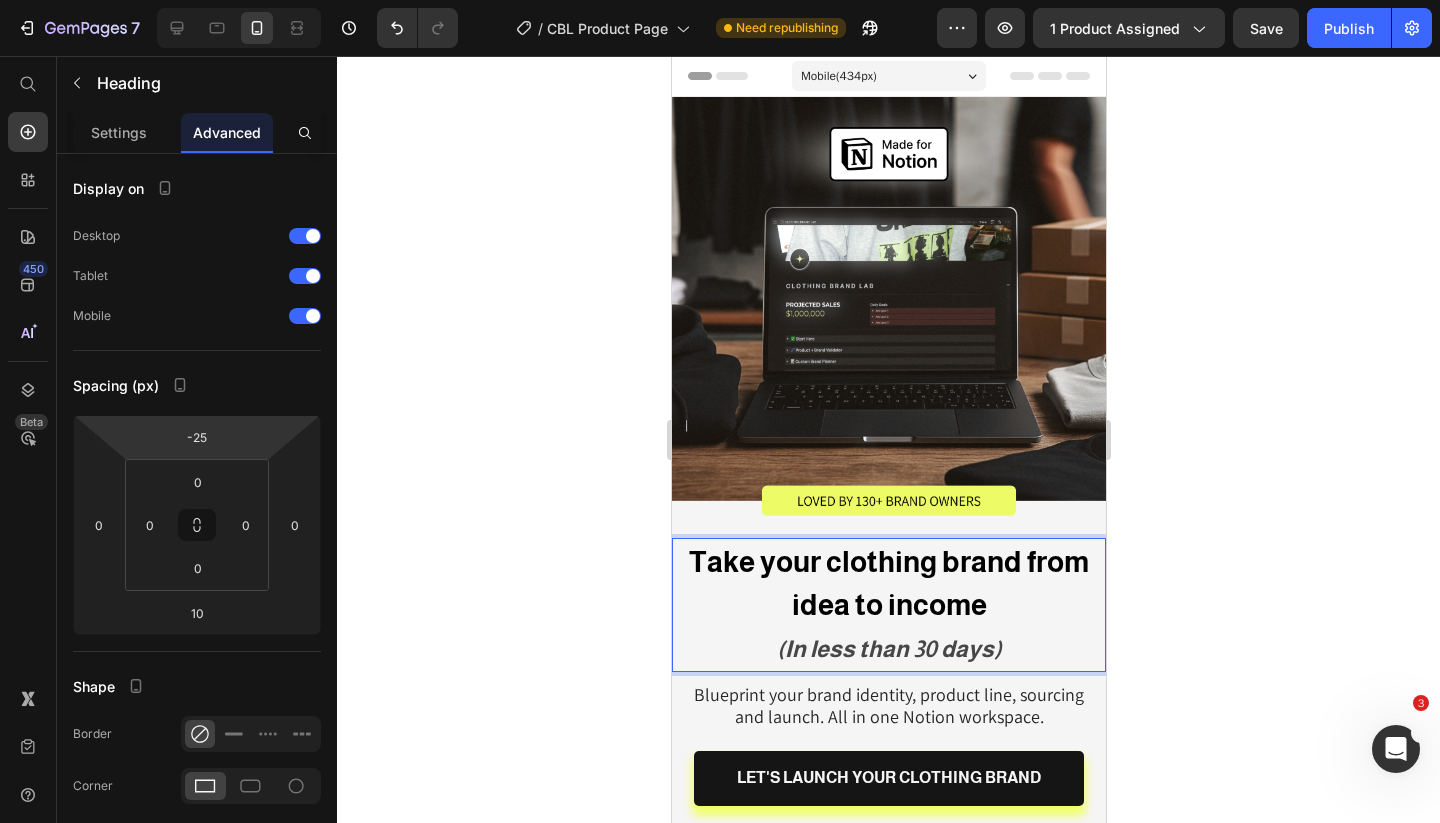 click on "Take your clothing brand from idea to income" at bounding box center (888, 583) 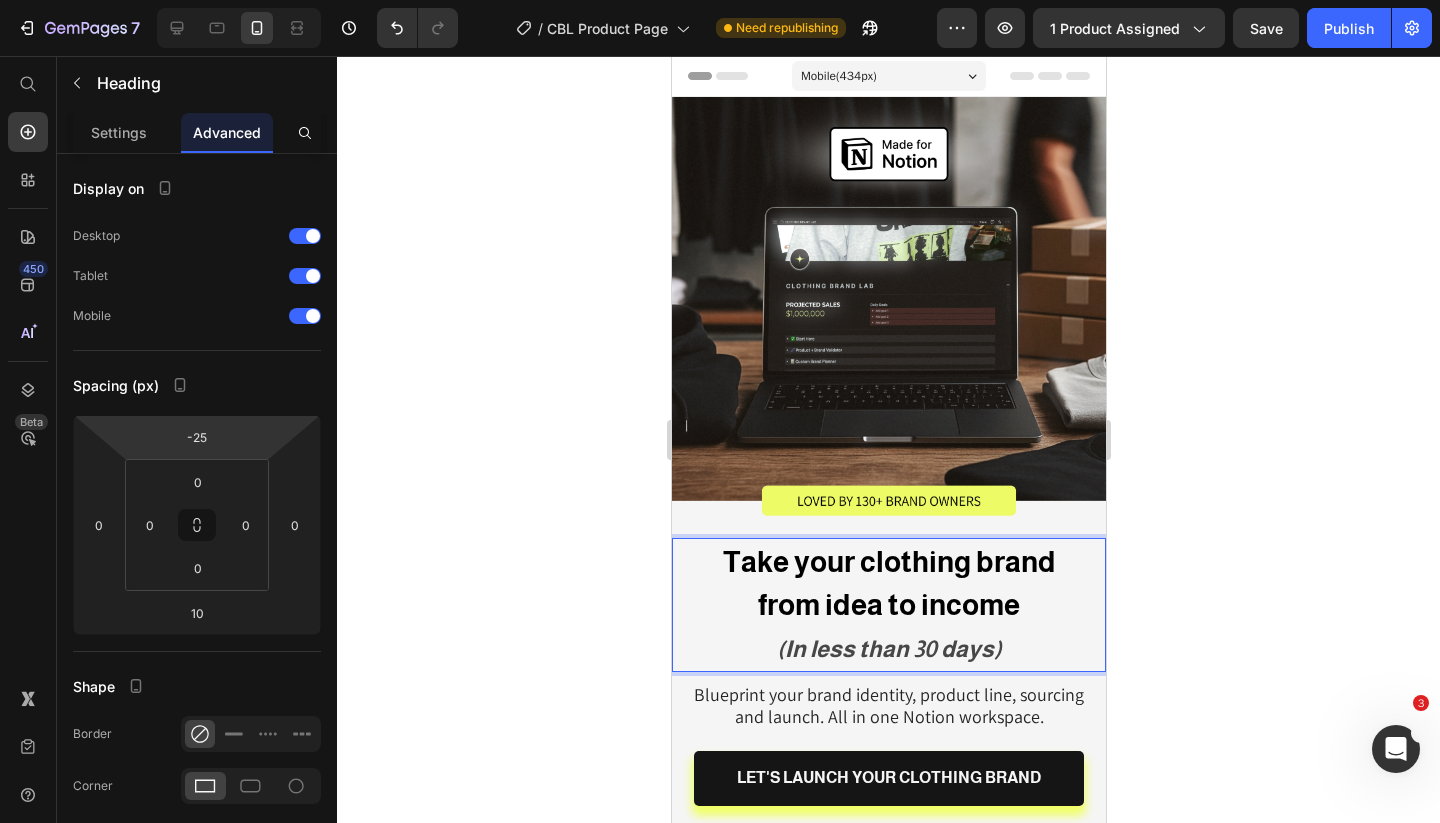 click on "Take your clothing brand" at bounding box center [888, 562] 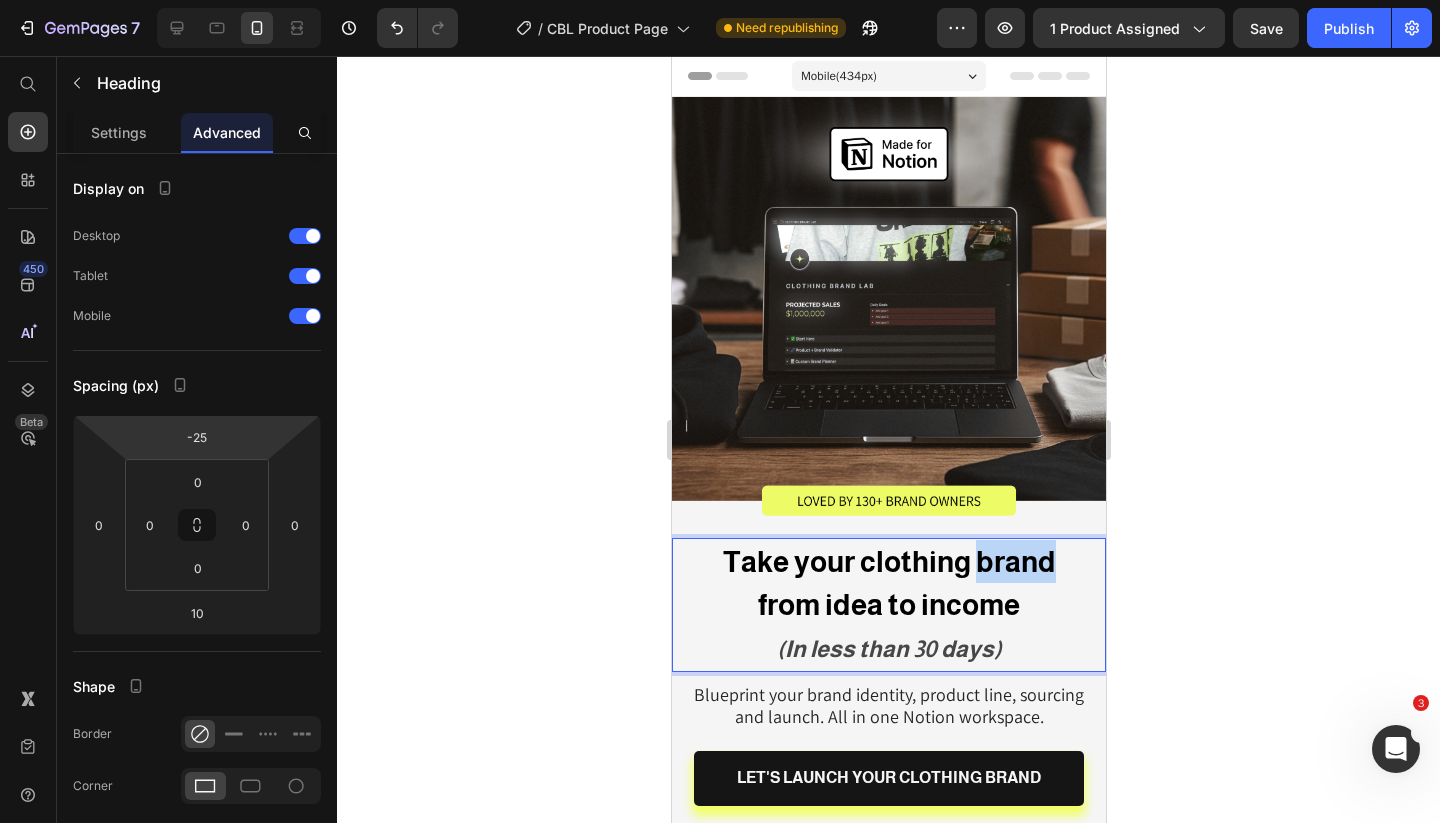 click on "Take your clothing brand" at bounding box center [888, 562] 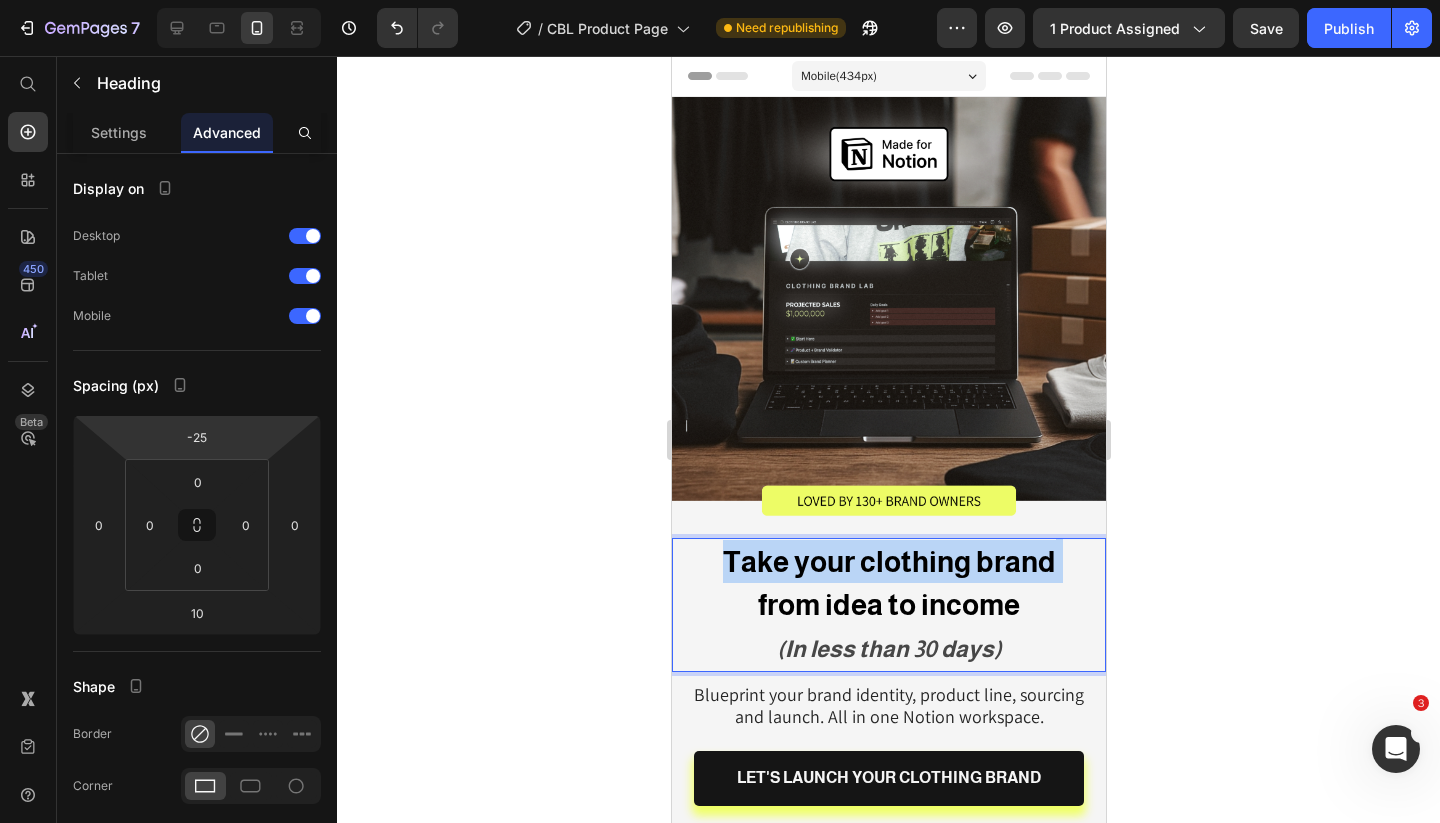 click on "Take your clothing brand" at bounding box center (888, 562) 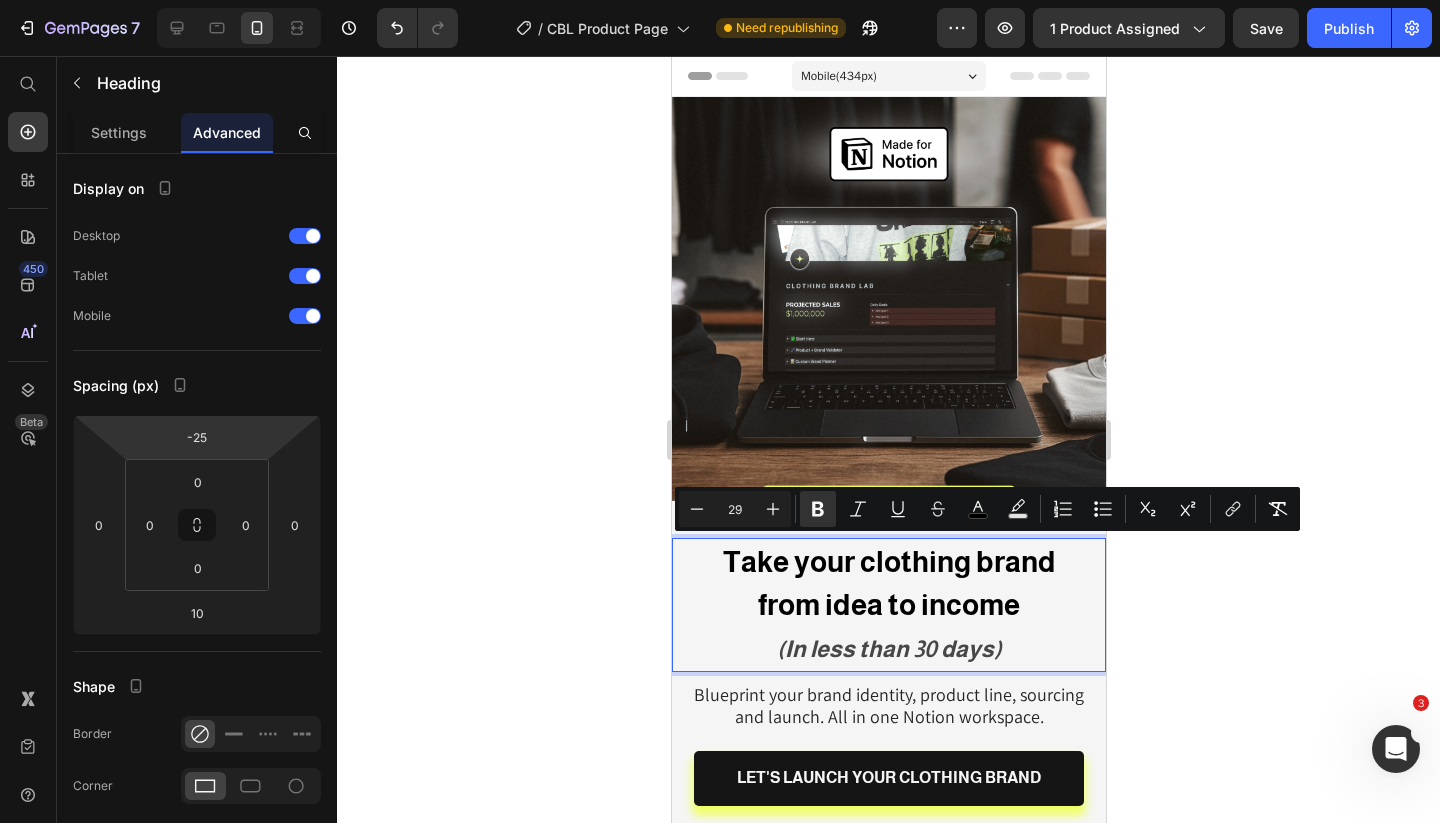 click on "Take your clothing brand from idea to income (In less than 30 days)" at bounding box center [888, 605] 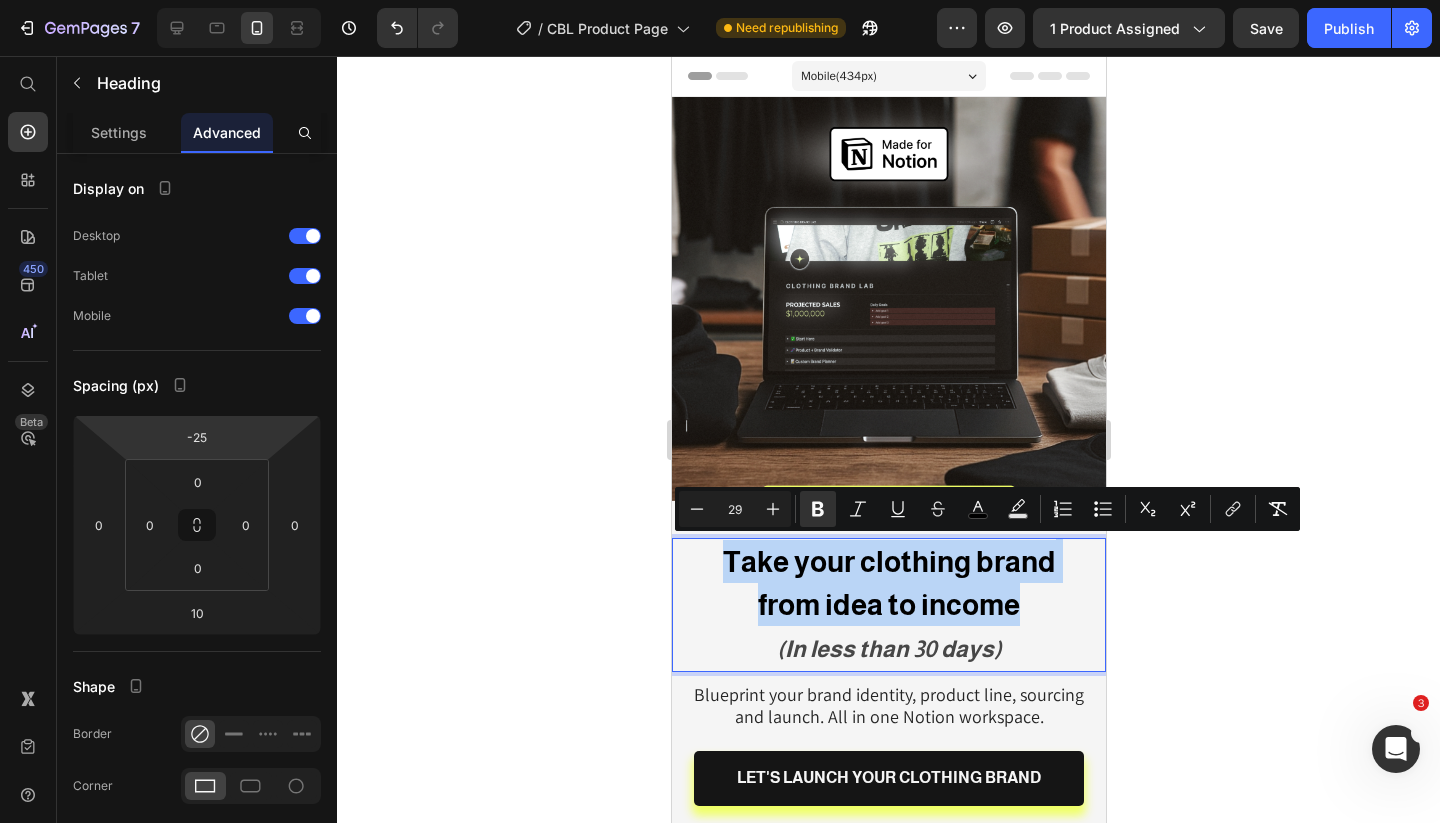 drag, startPoint x: 1018, startPoint y: 597, endPoint x: 722, endPoint y: 560, distance: 298.30353 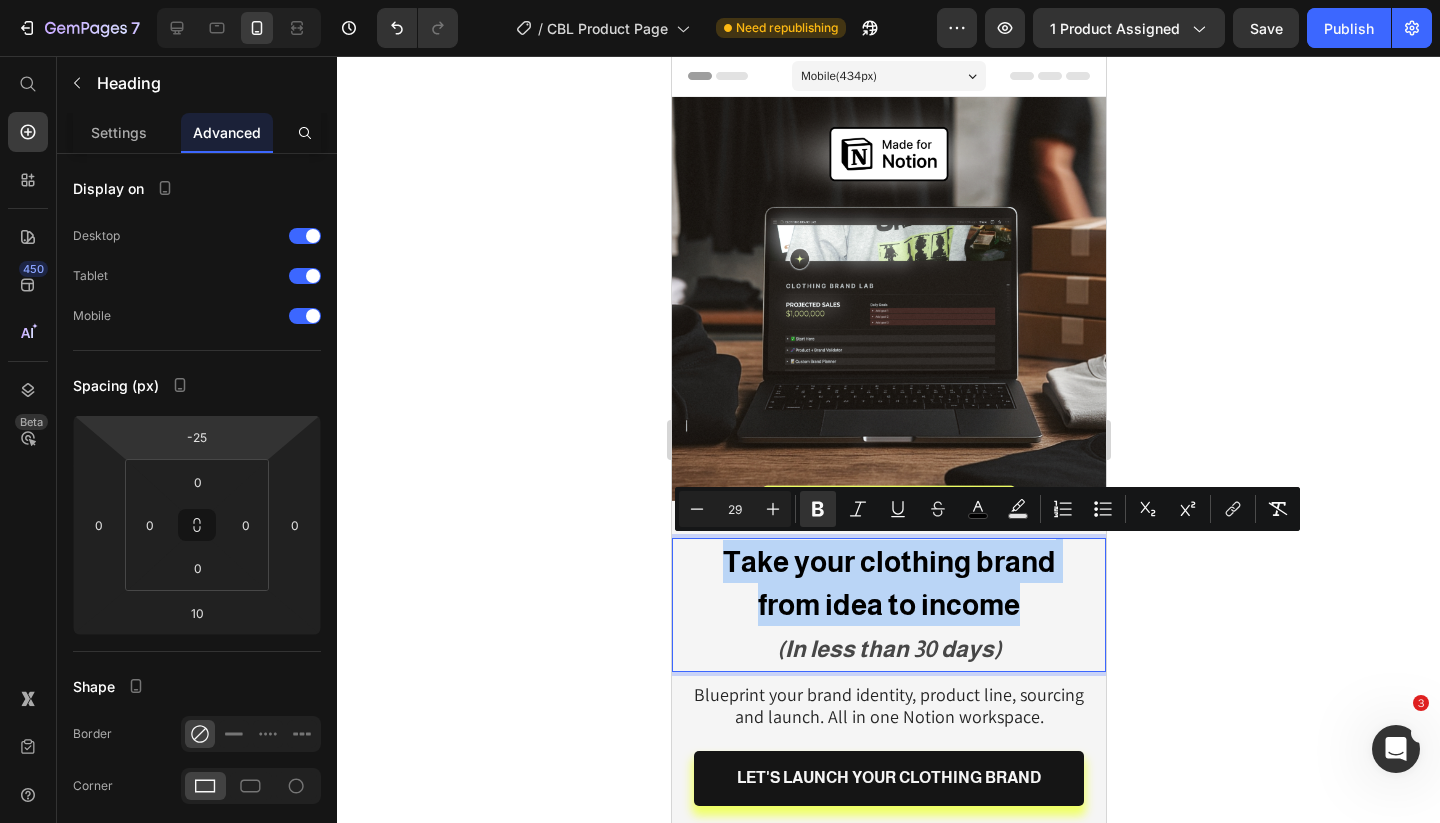 click on "Take your clothing brand from idea to income (In less than 30 days)" at bounding box center (888, 605) 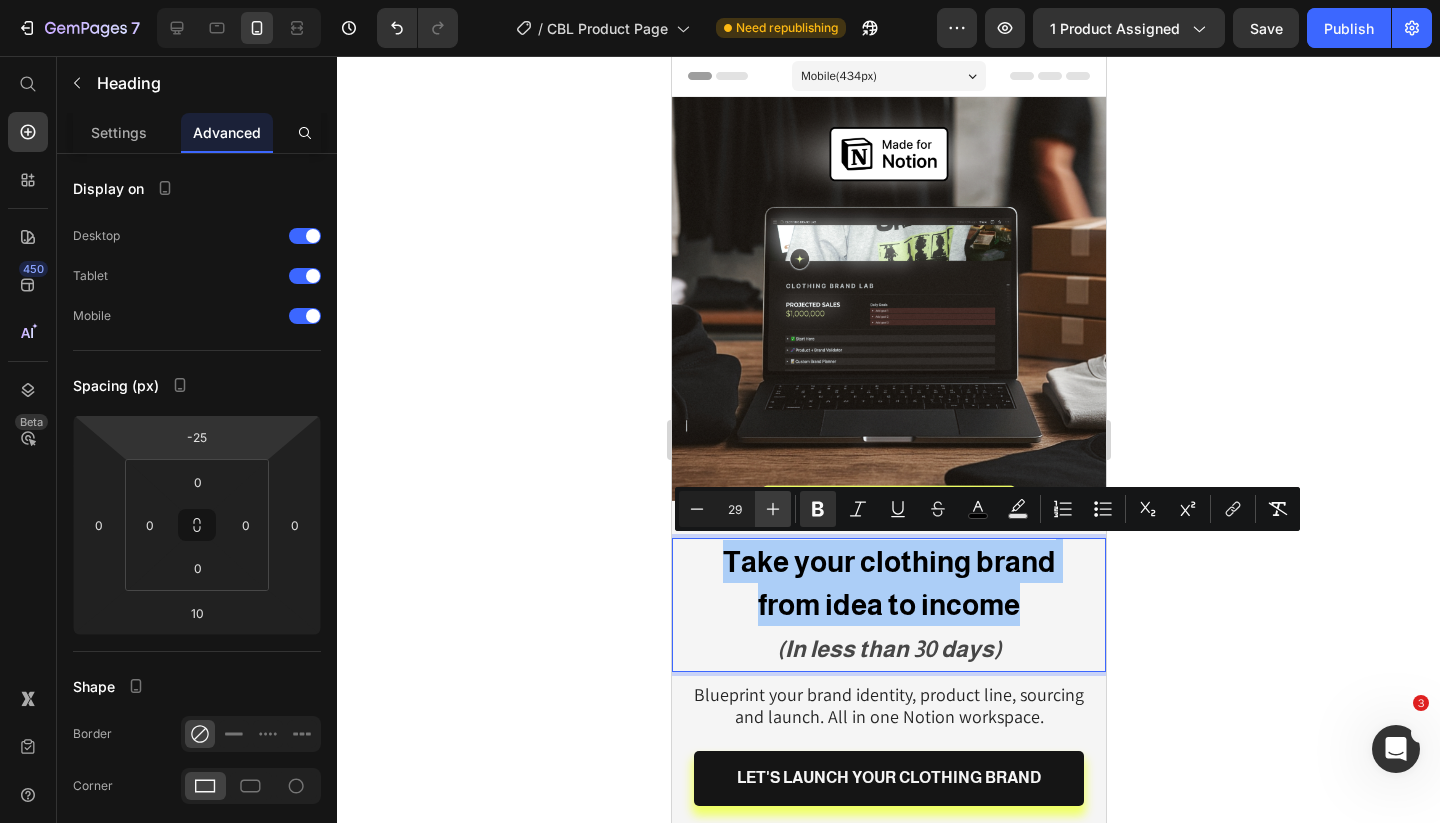 click 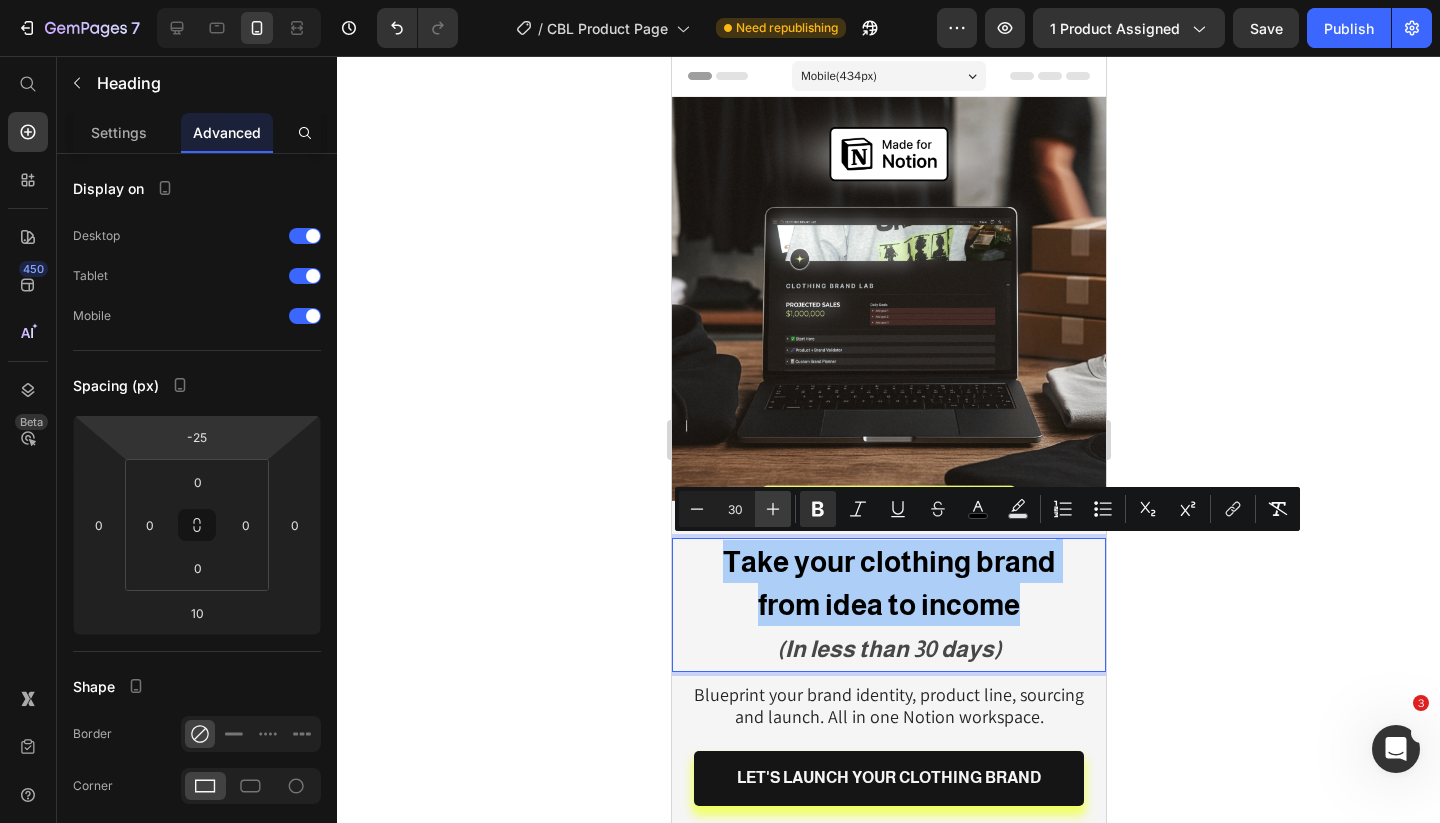 click 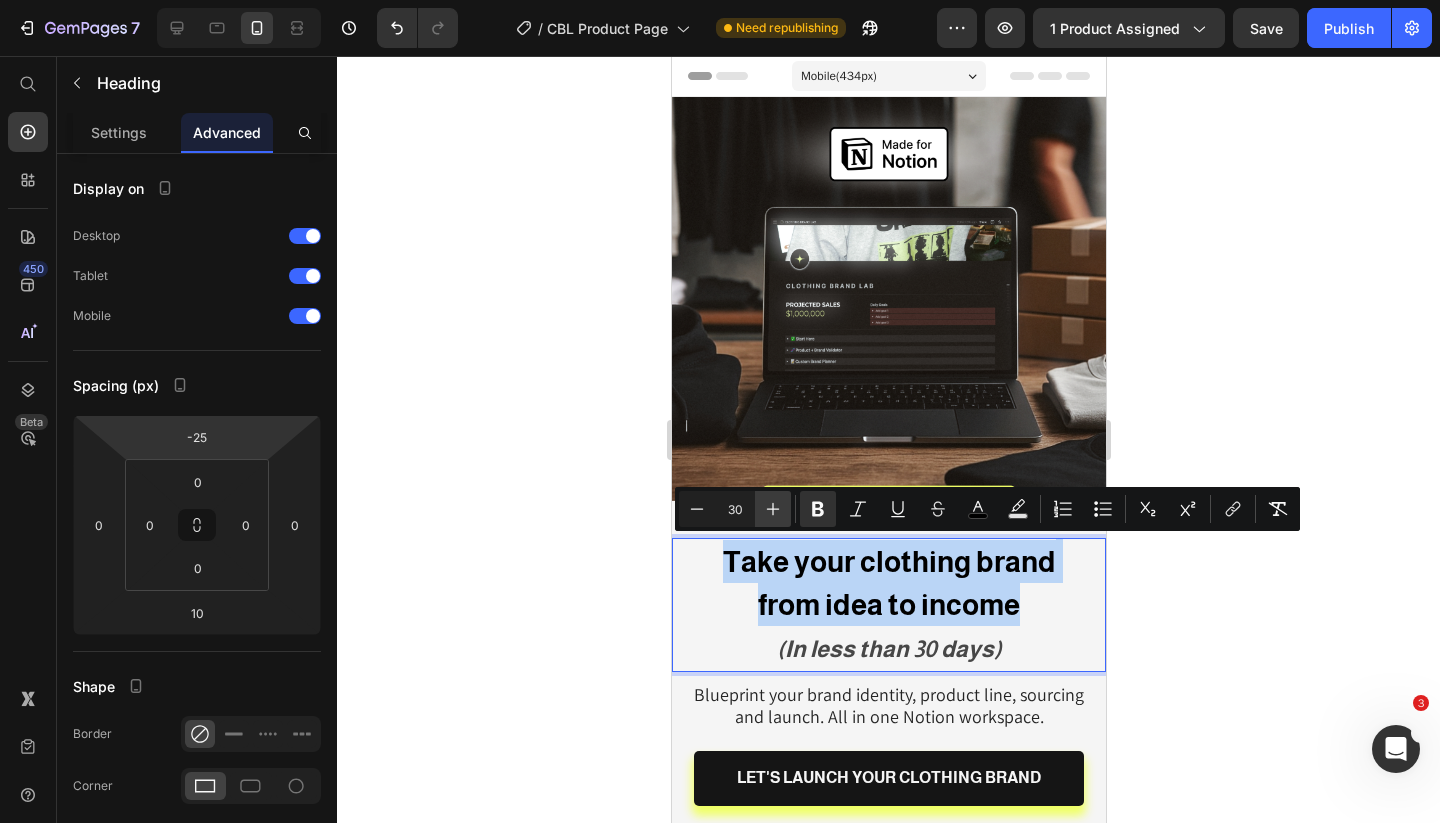 type on "31" 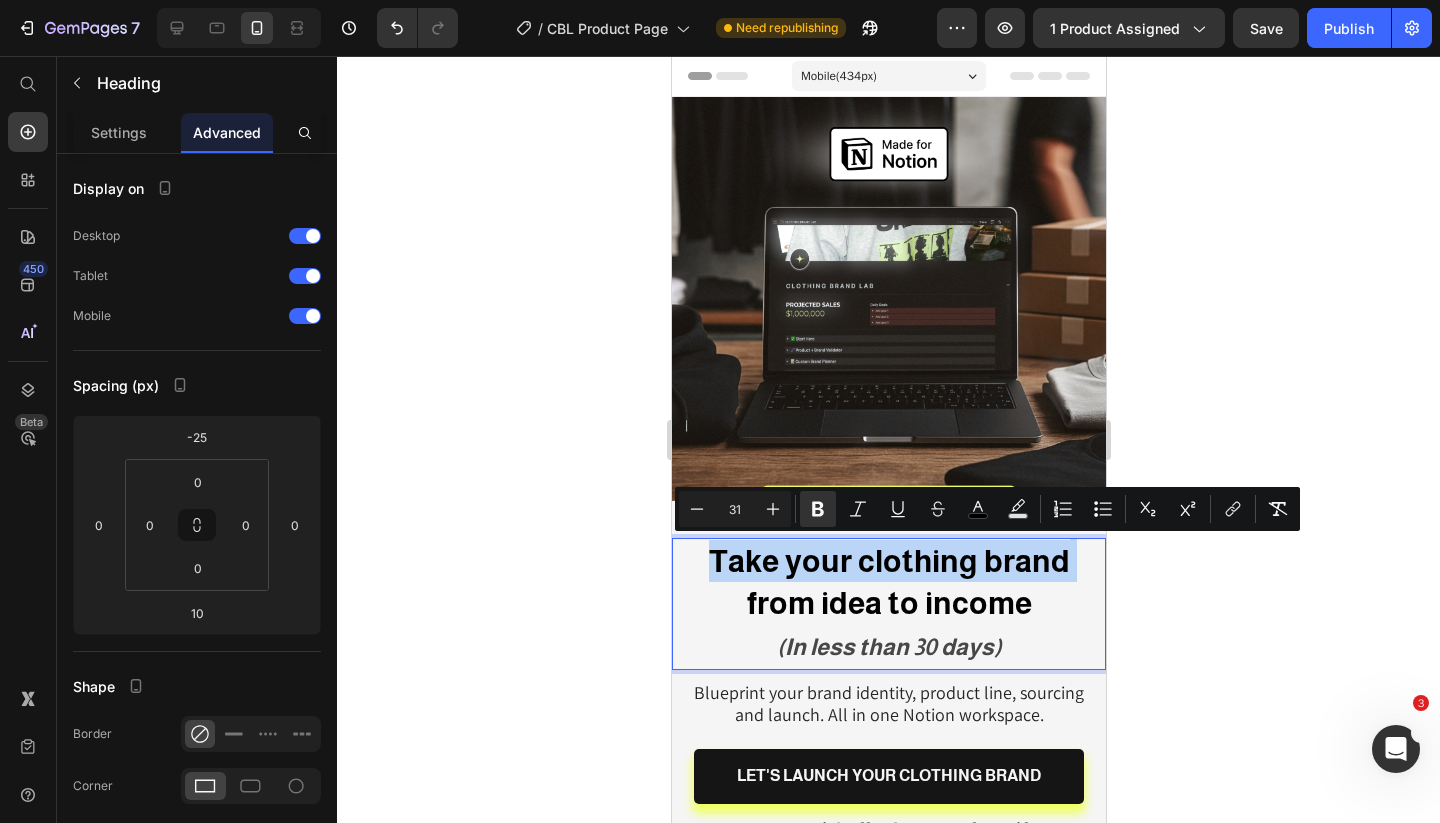 click on "from idea to income" at bounding box center [888, 603] 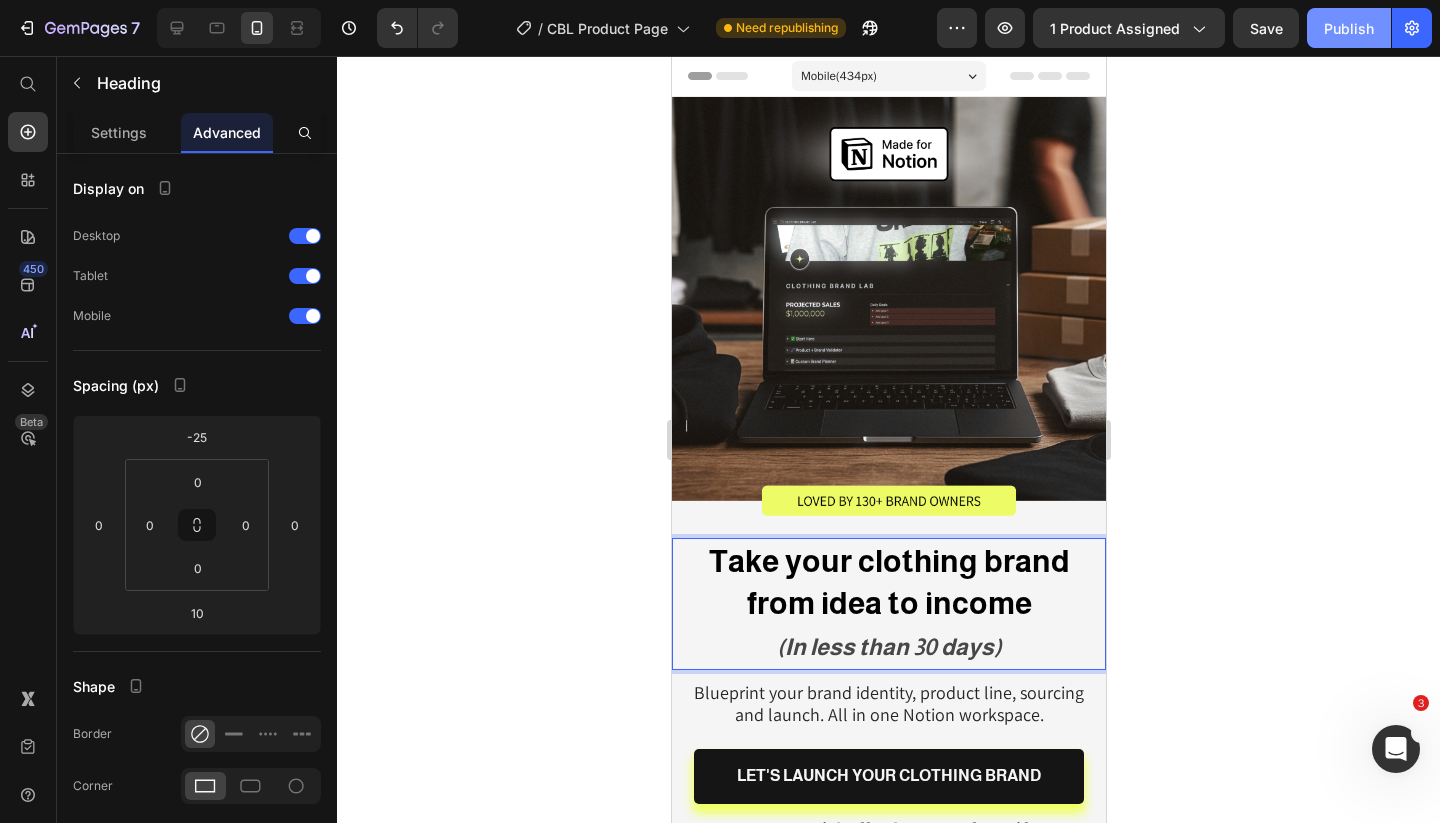 click on "Publish" at bounding box center (1349, 28) 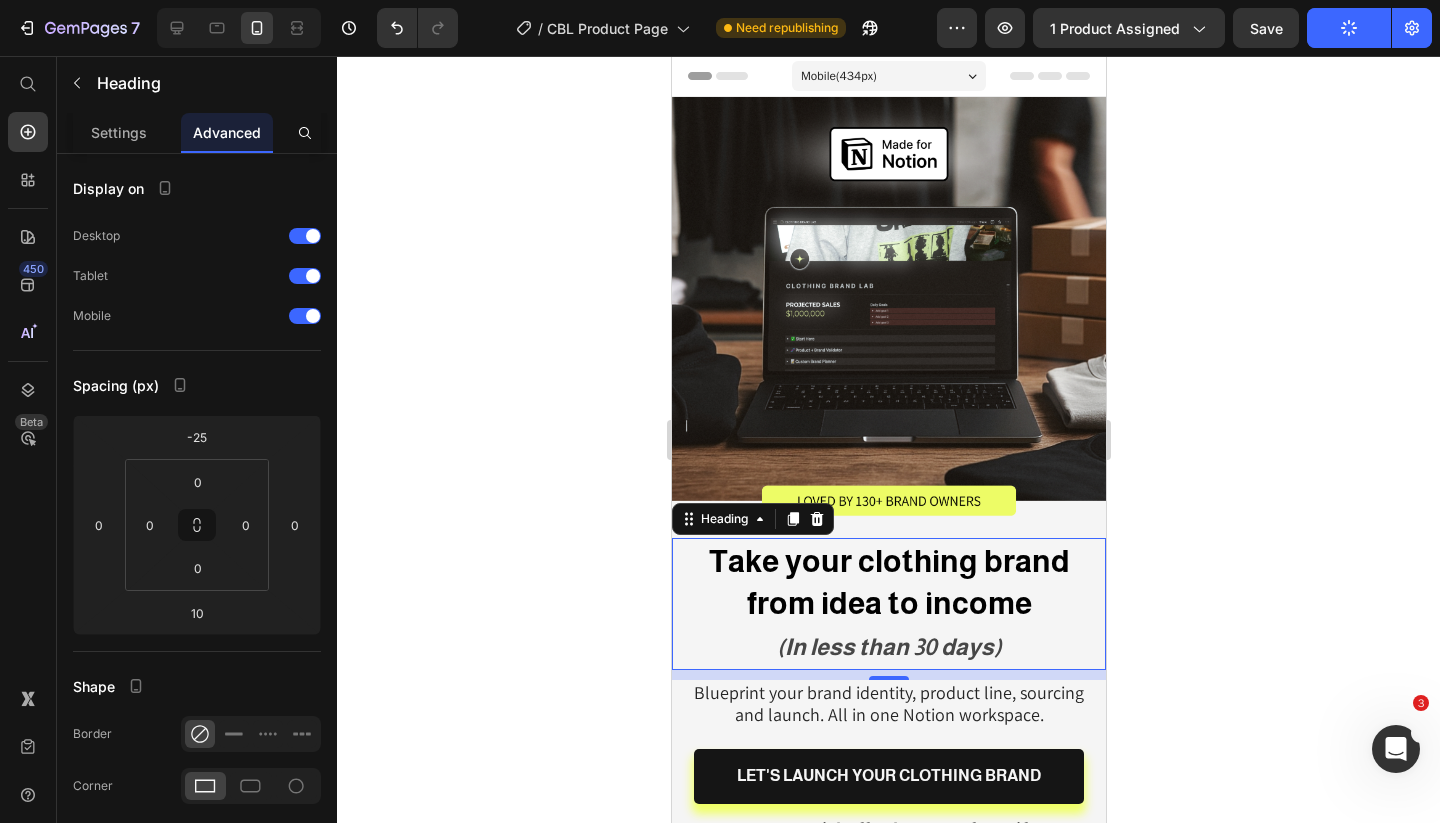 scroll, scrollTop: 1155, scrollLeft: 0, axis: vertical 